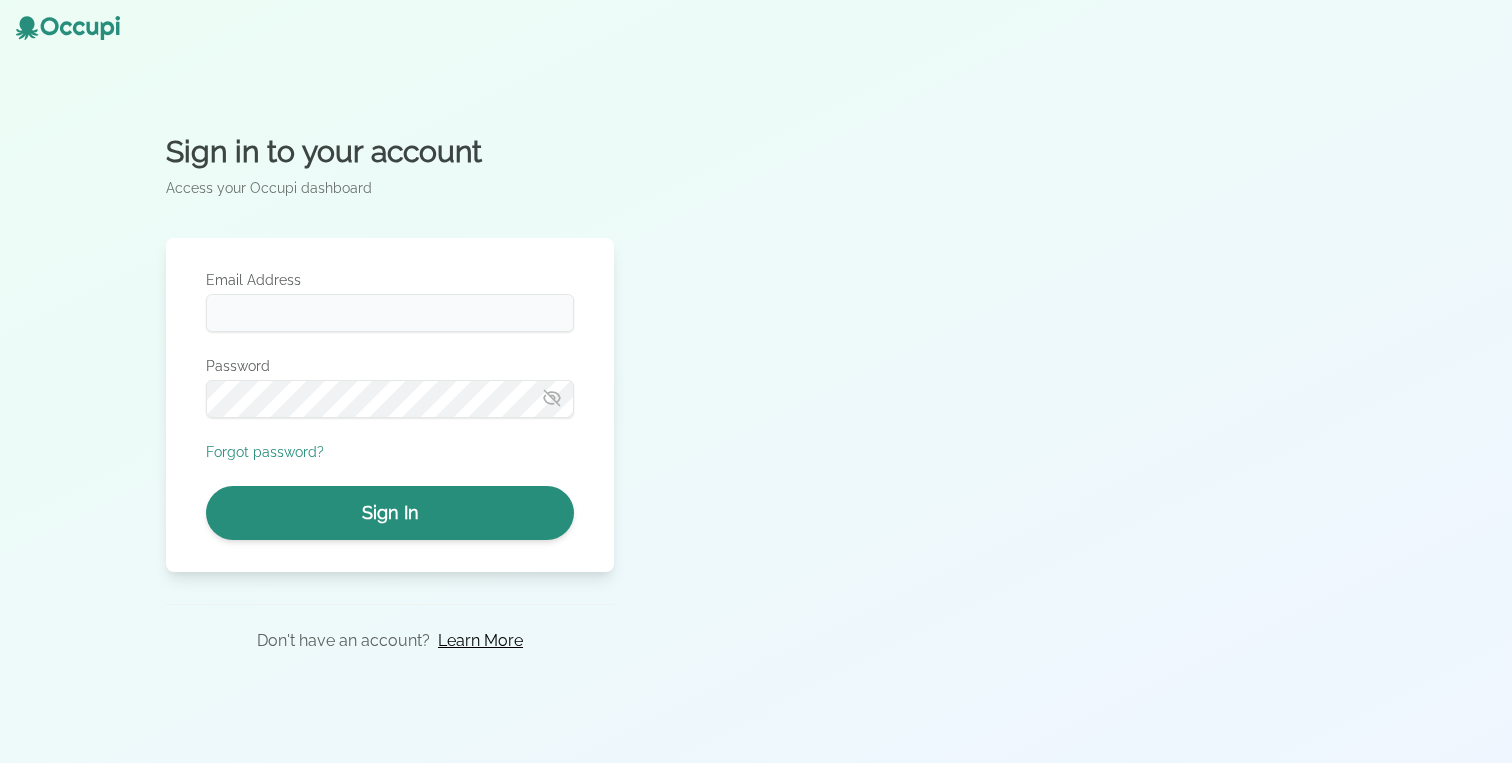 scroll, scrollTop: 0, scrollLeft: 0, axis: both 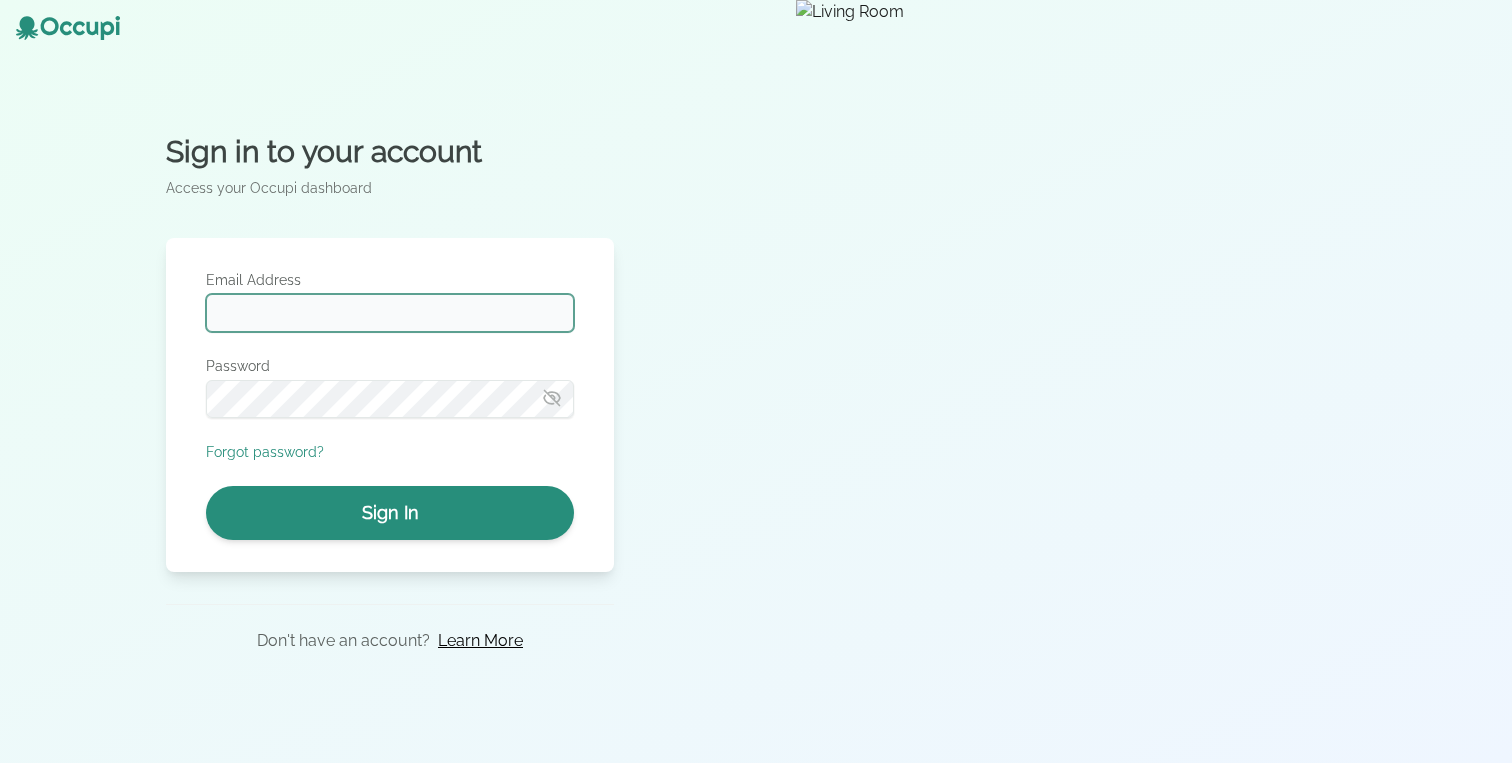 type on "**********" 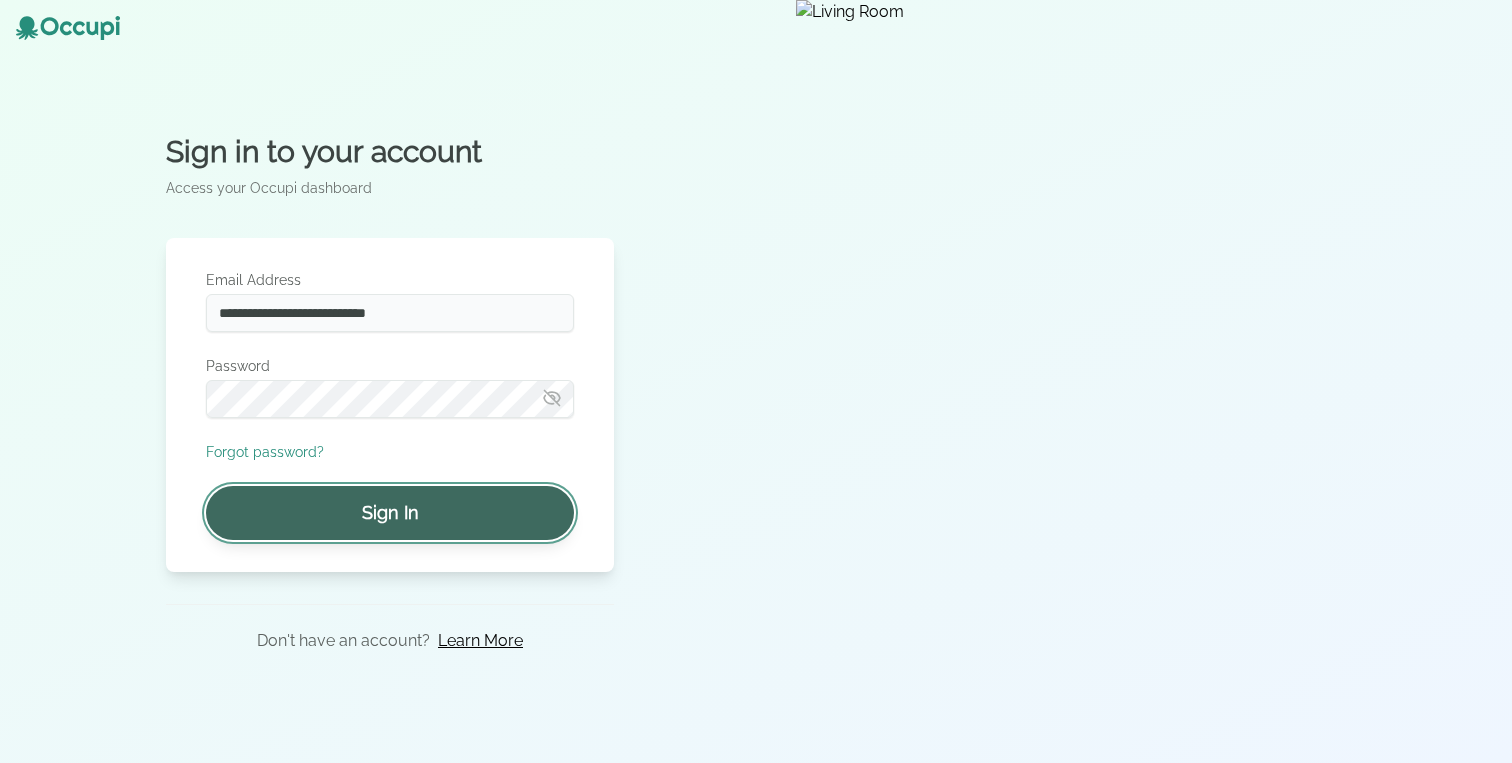 click on "Sign In" at bounding box center [390, 513] 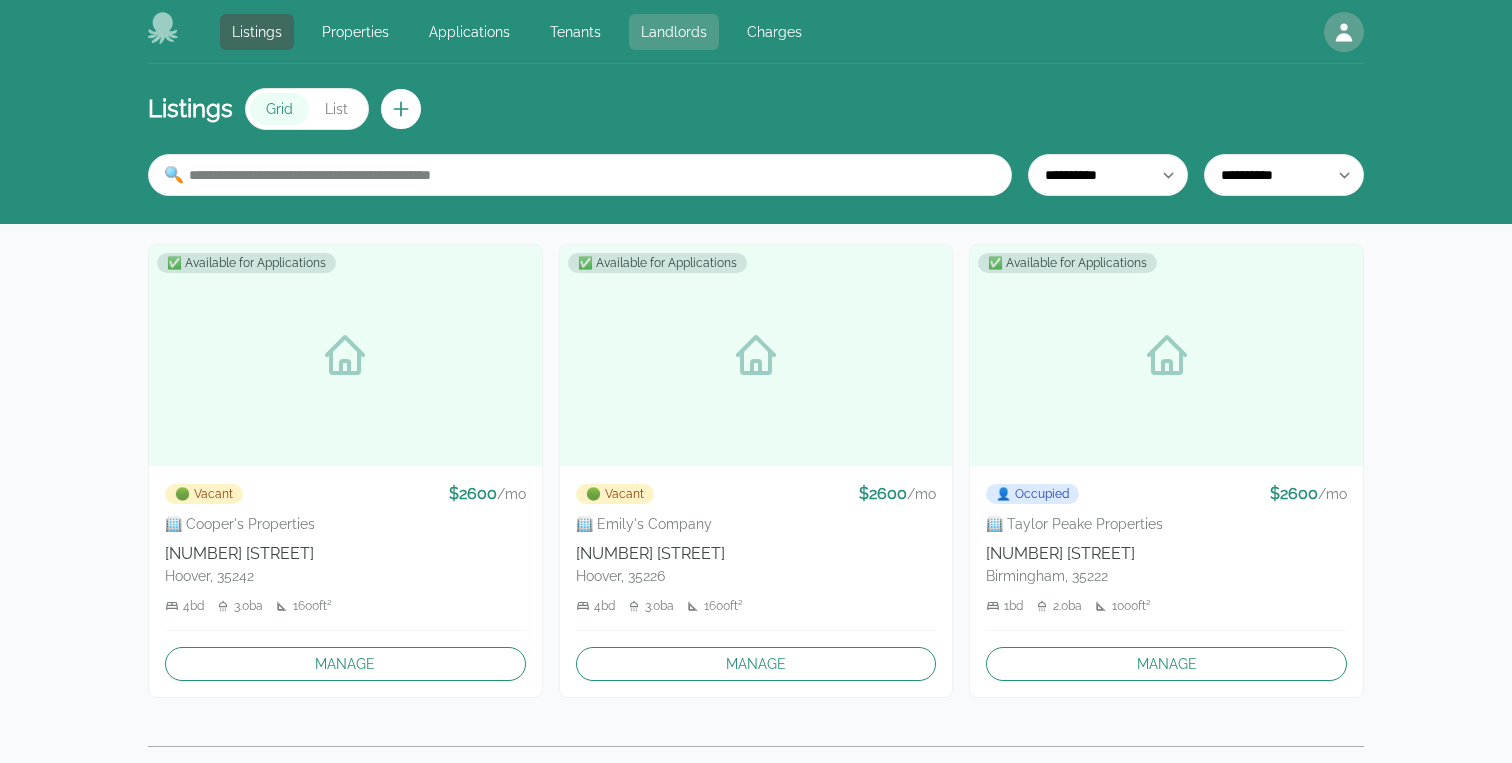 click on "Landlords" at bounding box center (674, 32) 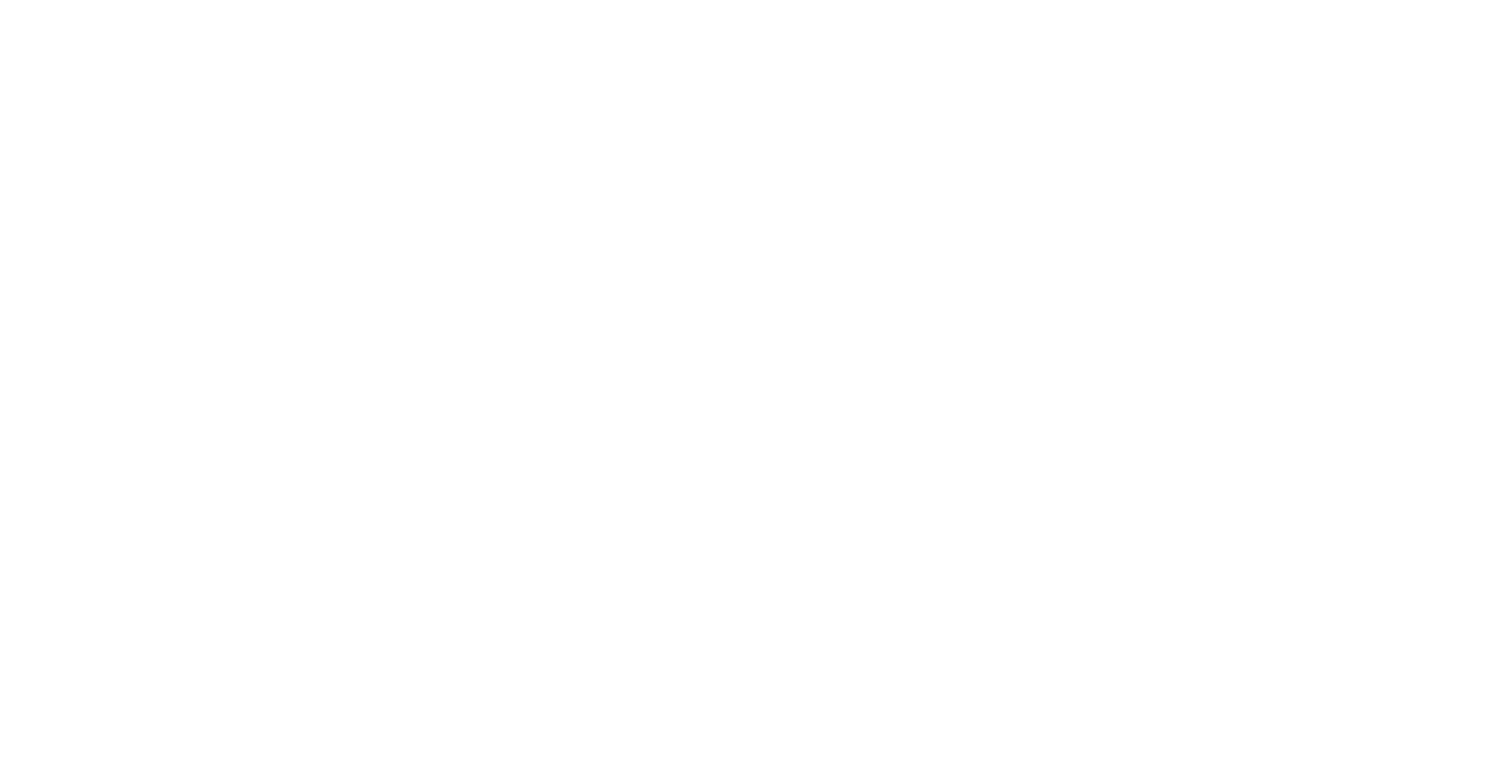 scroll, scrollTop: 0, scrollLeft: 0, axis: both 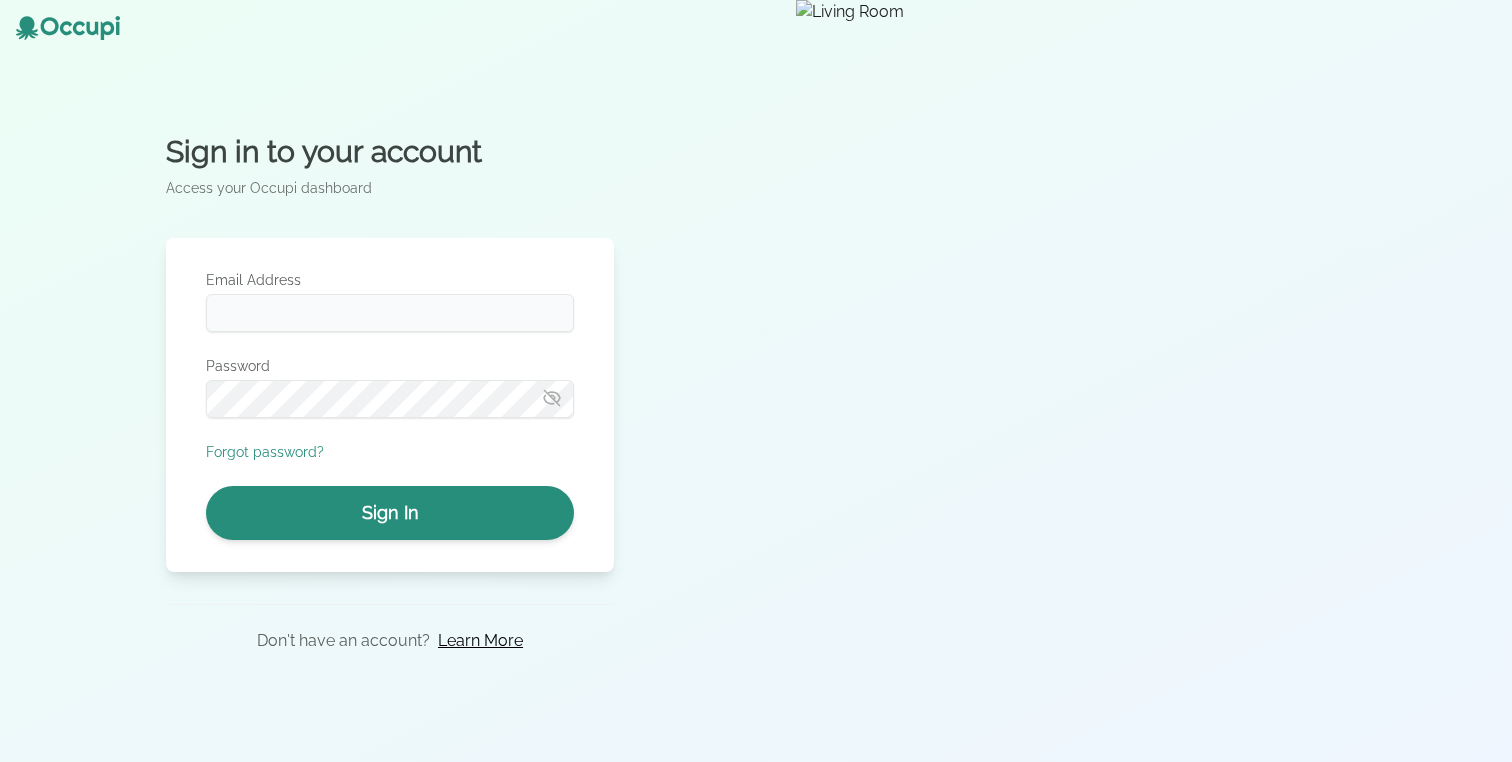 click at bounding box center (1154, 381) 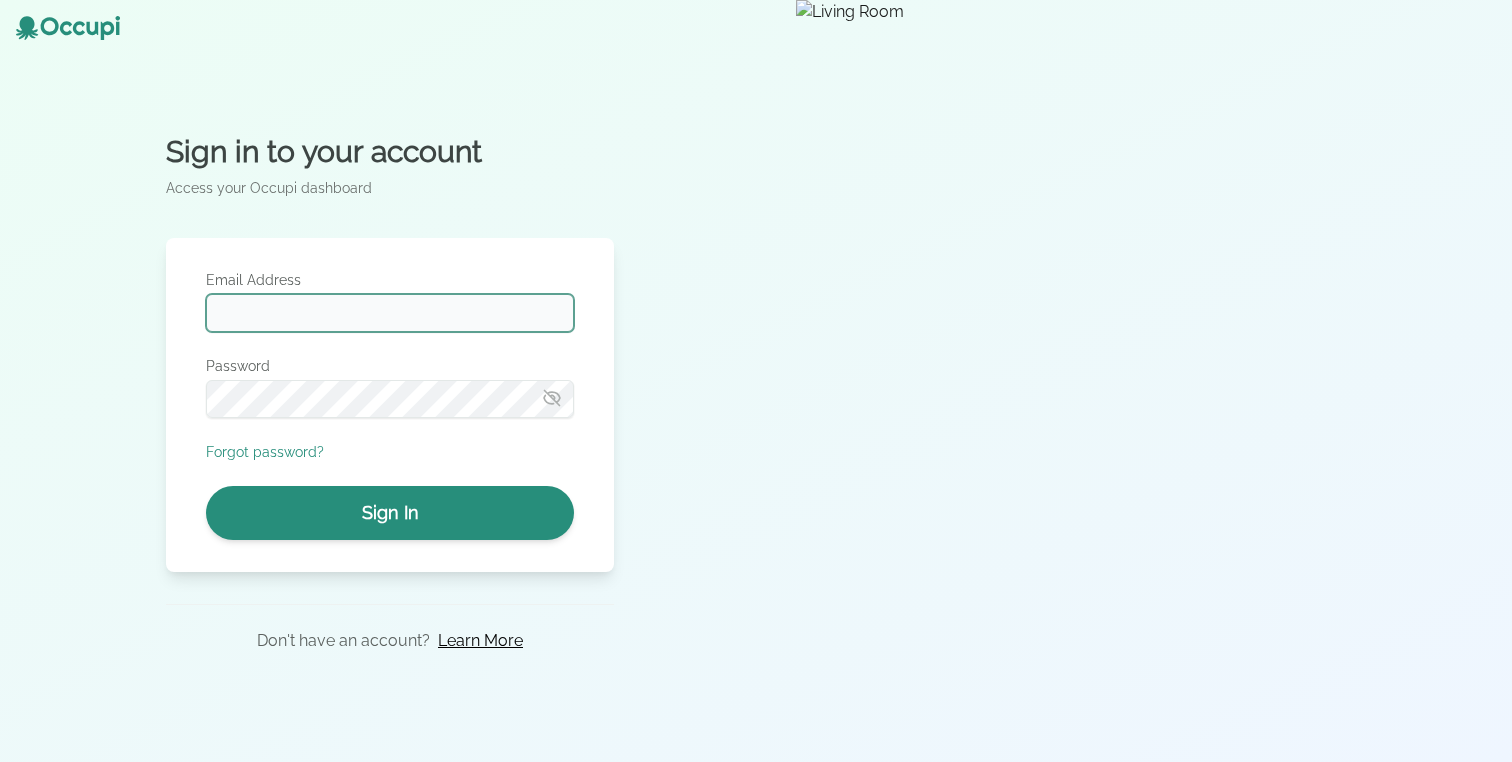 type on "**********" 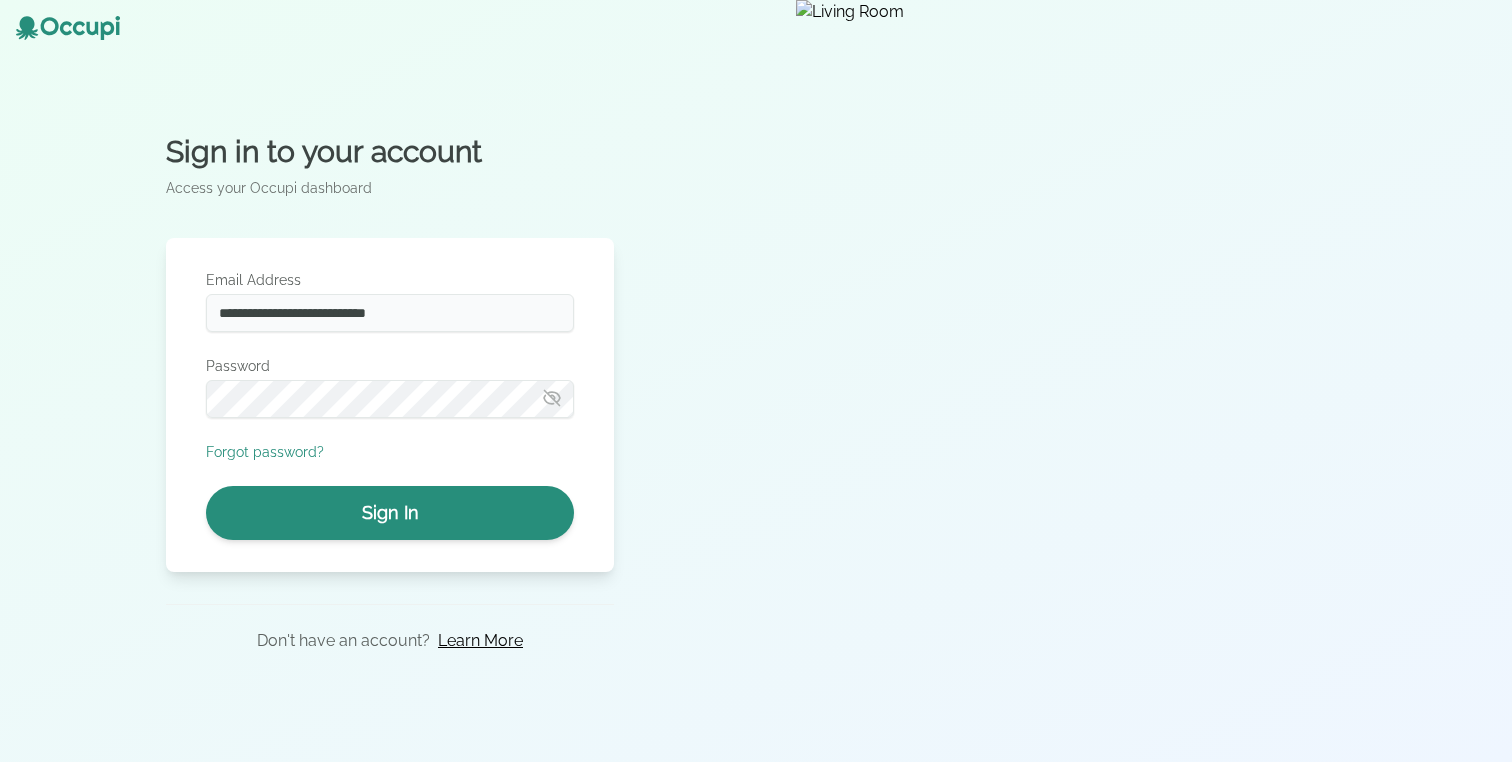 click on "**********" at bounding box center (390, 405) 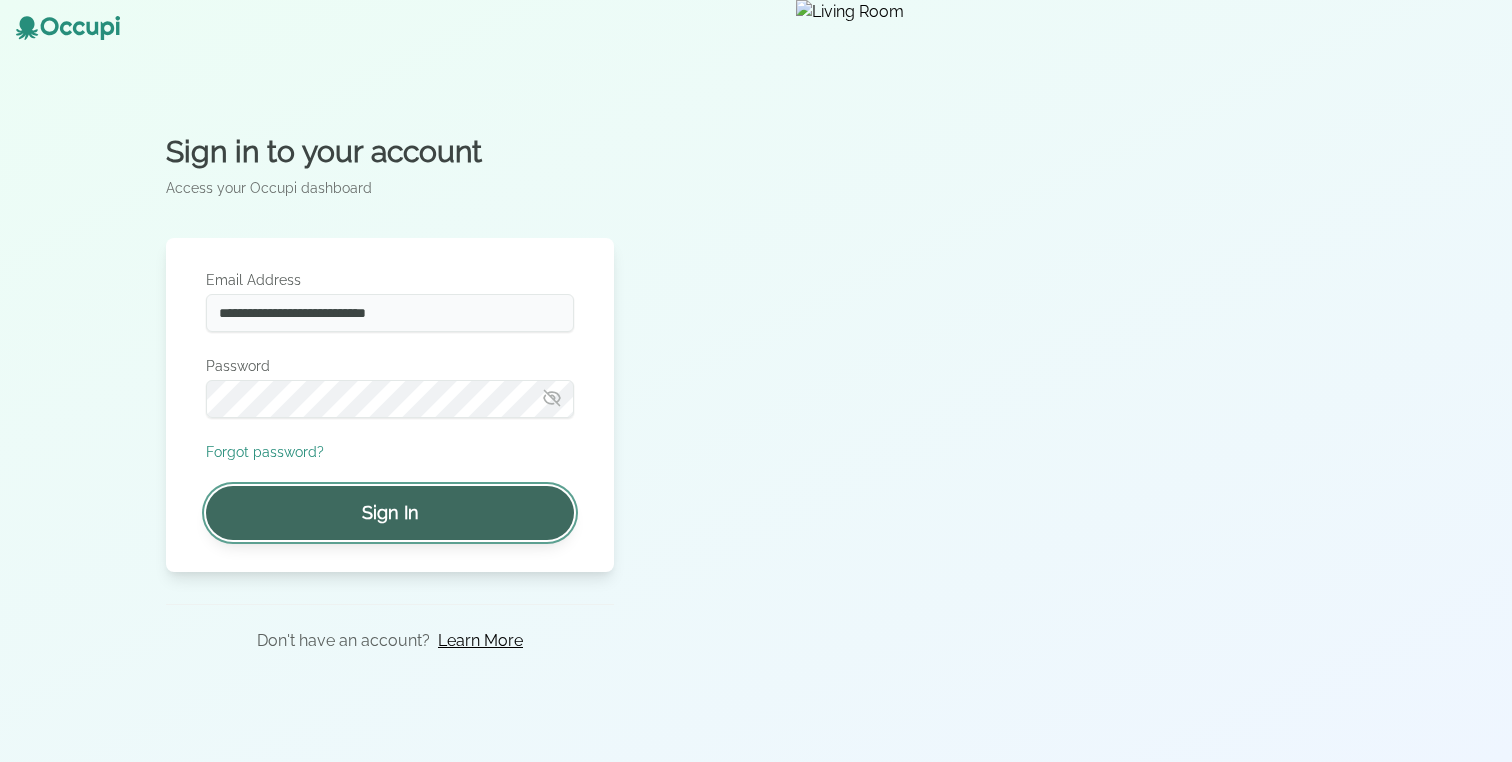 click on "Sign In" at bounding box center [390, 513] 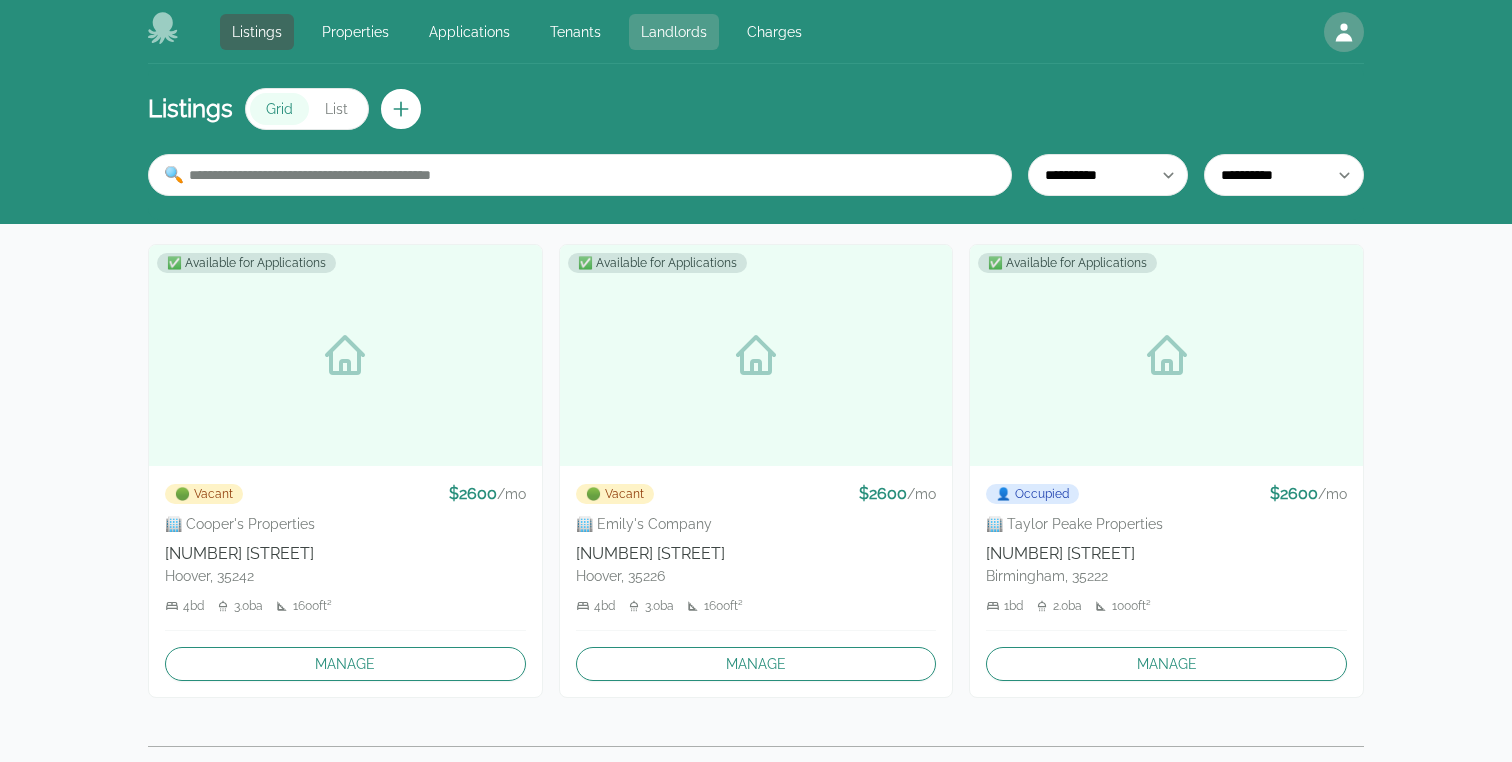 click on "Landlords" at bounding box center (674, 32) 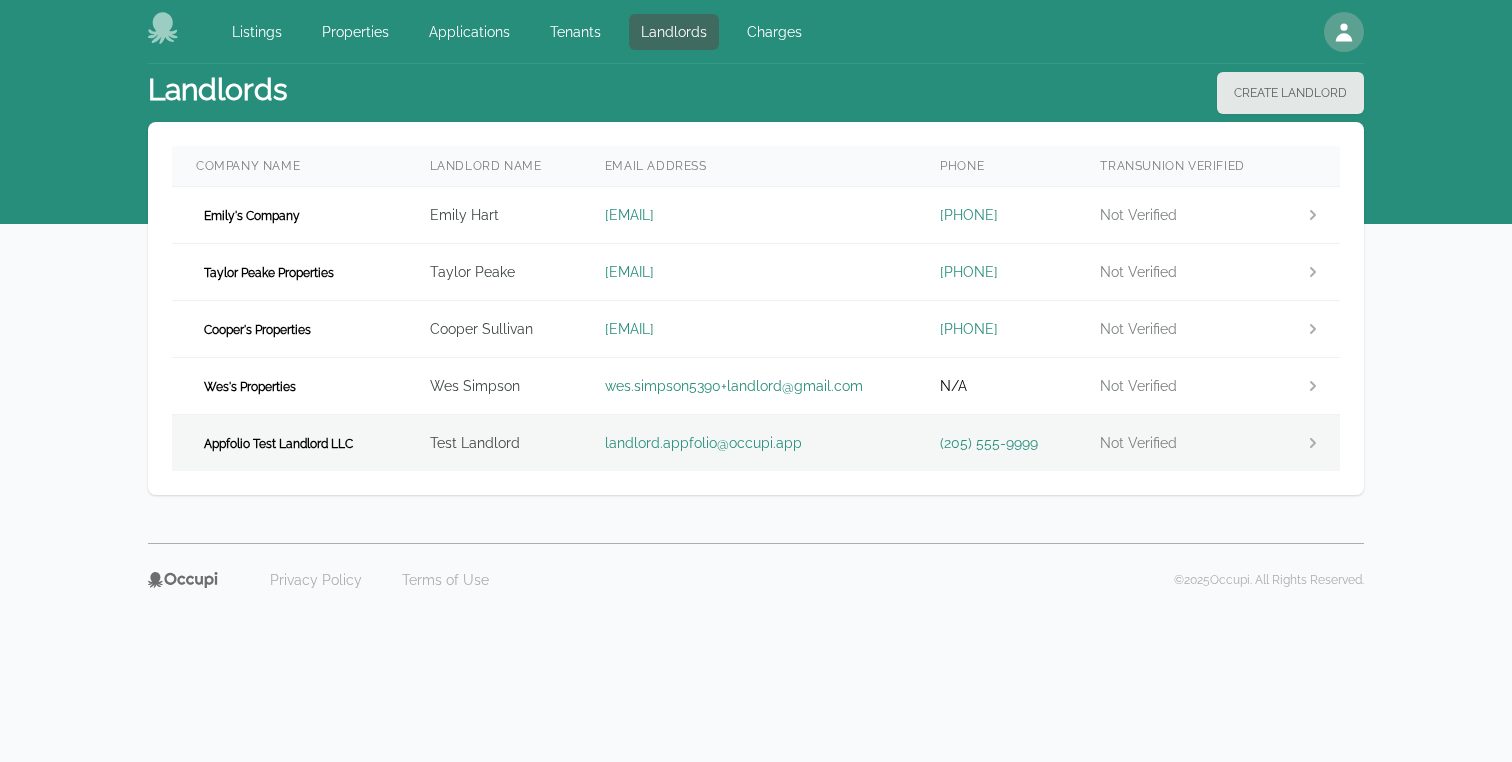 click on "Appfolio Test Landlord LLC" at bounding box center (289, 443) 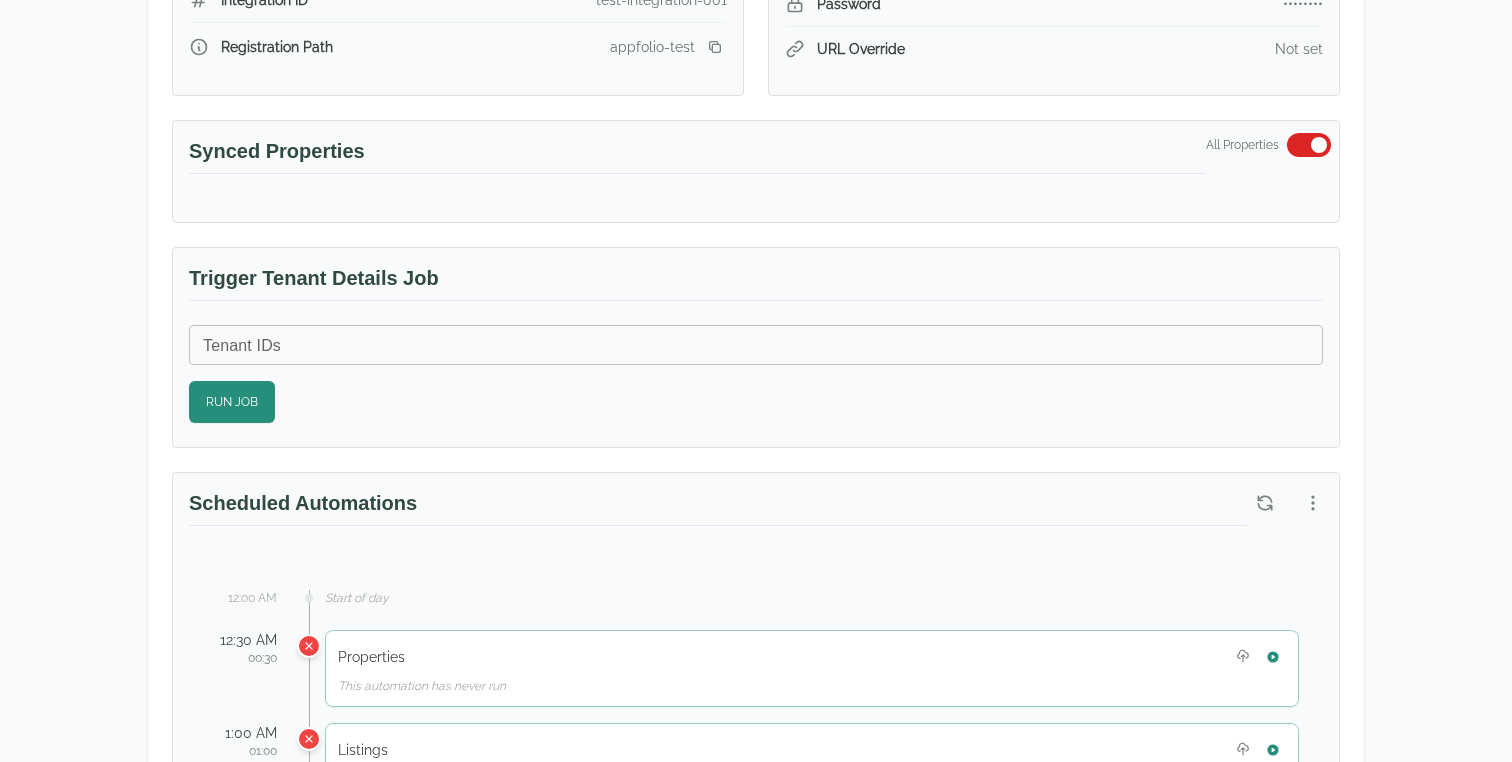 scroll, scrollTop: 64, scrollLeft: 0, axis: vertical 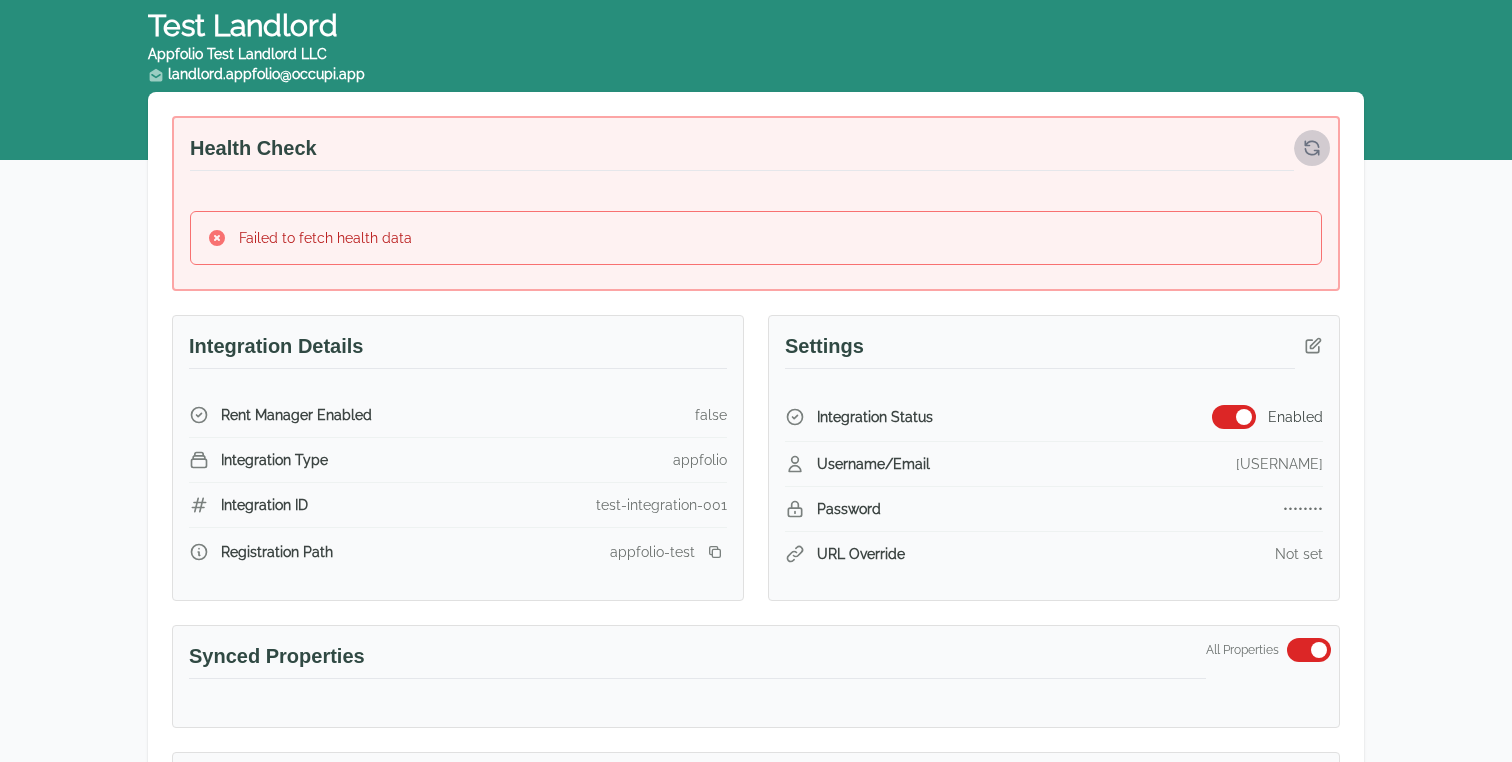 click 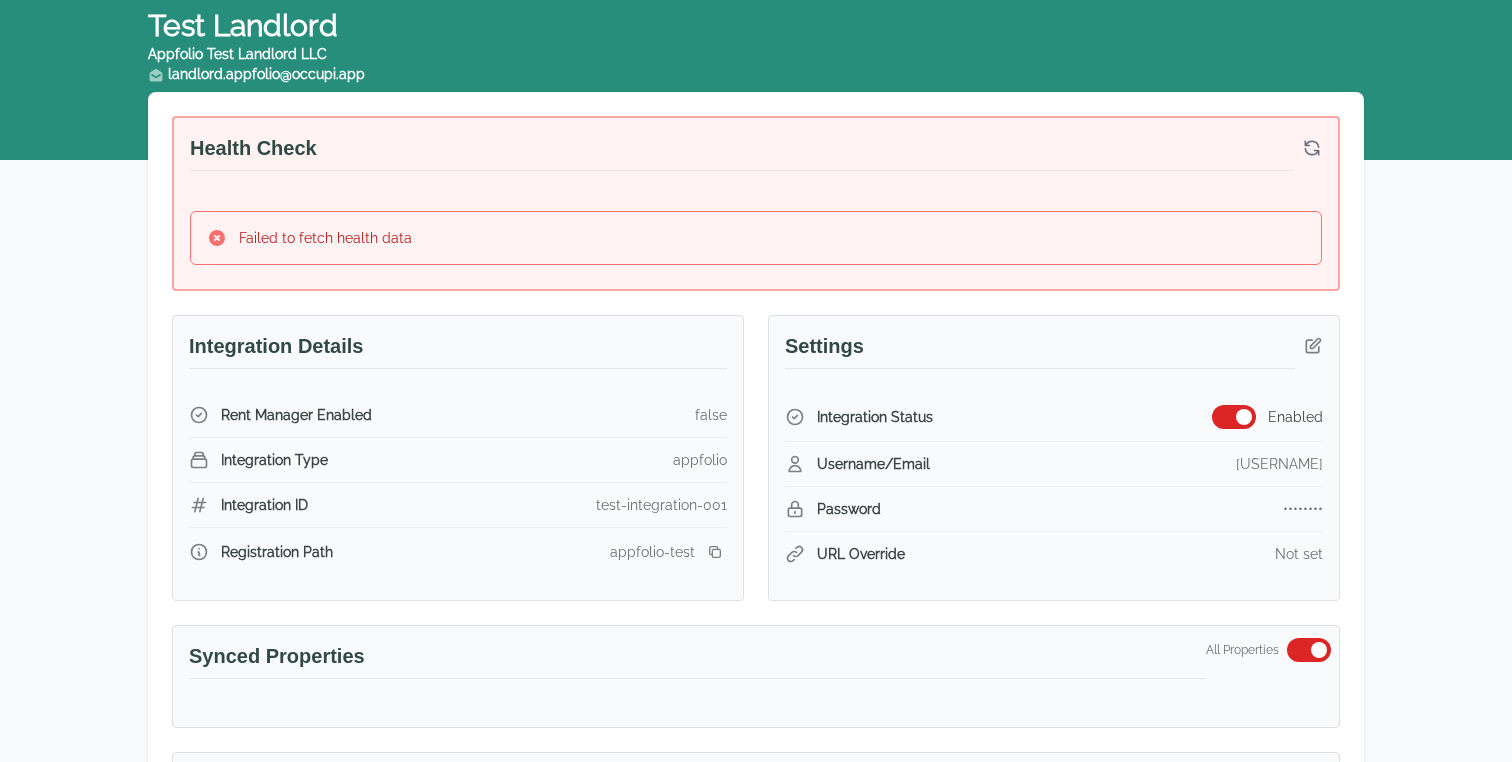 click 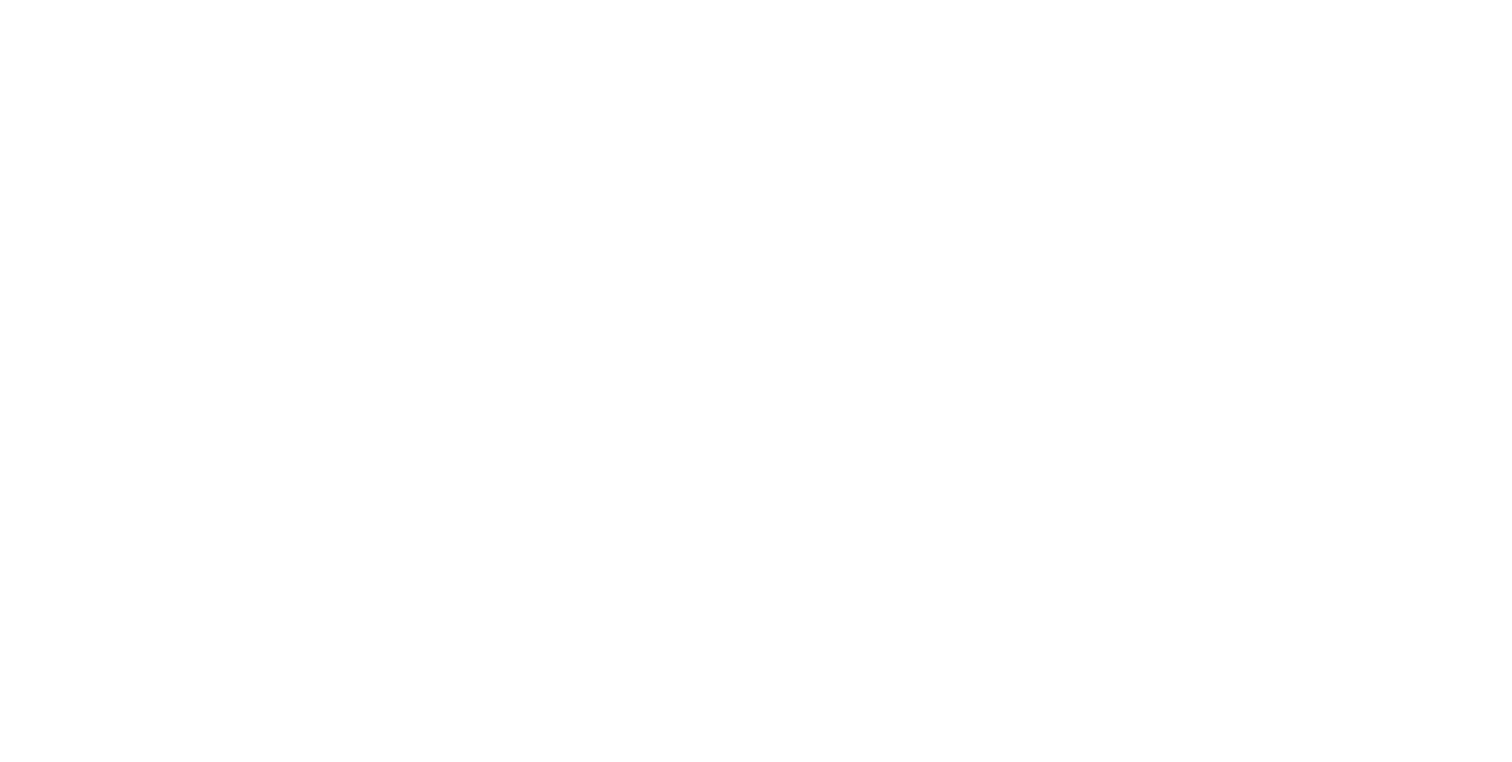 scroll, scrollTop: 0, scrollLeft: 0, axis: both 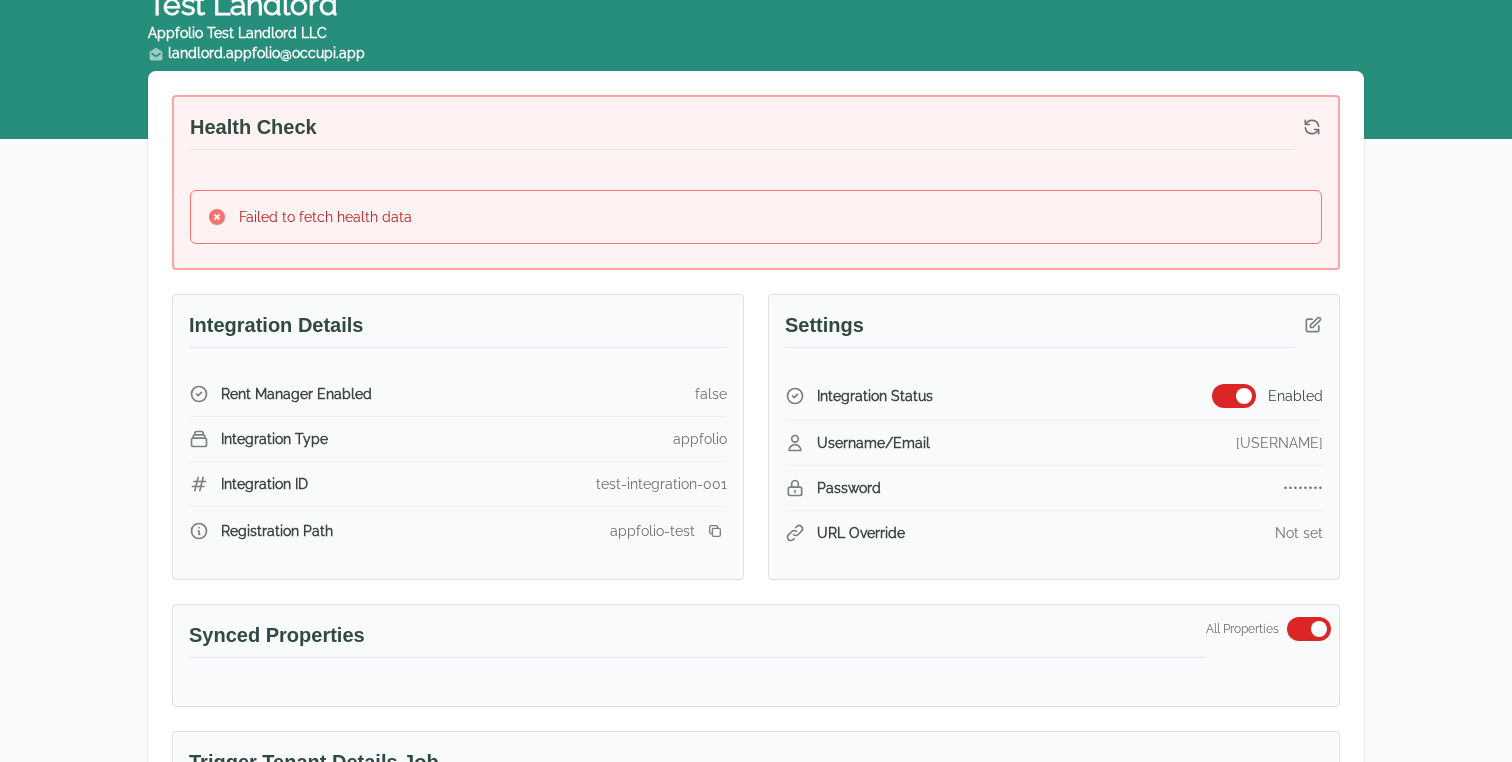 click 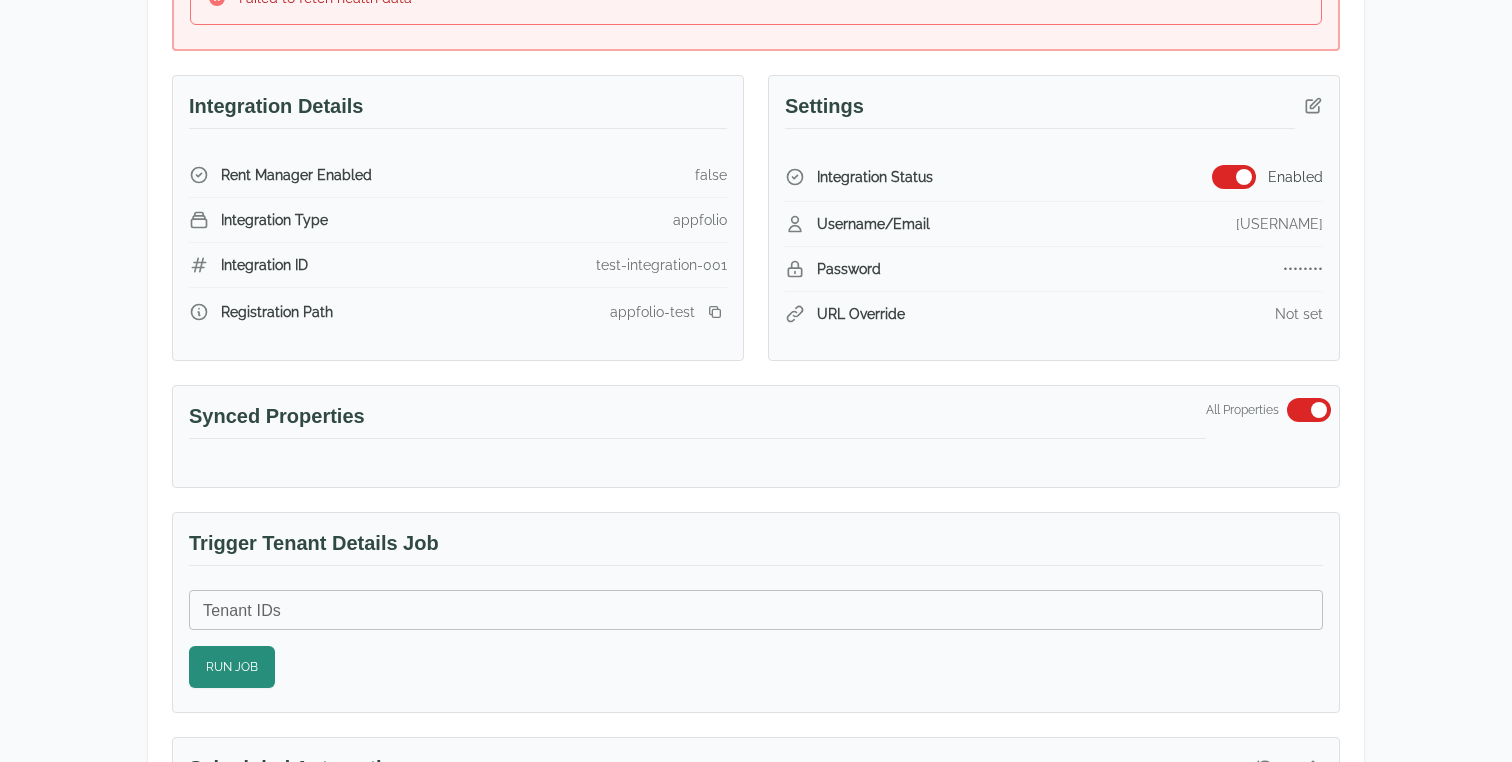 scroll, scrollTop: 0, scrollLeft: 0, axis: both 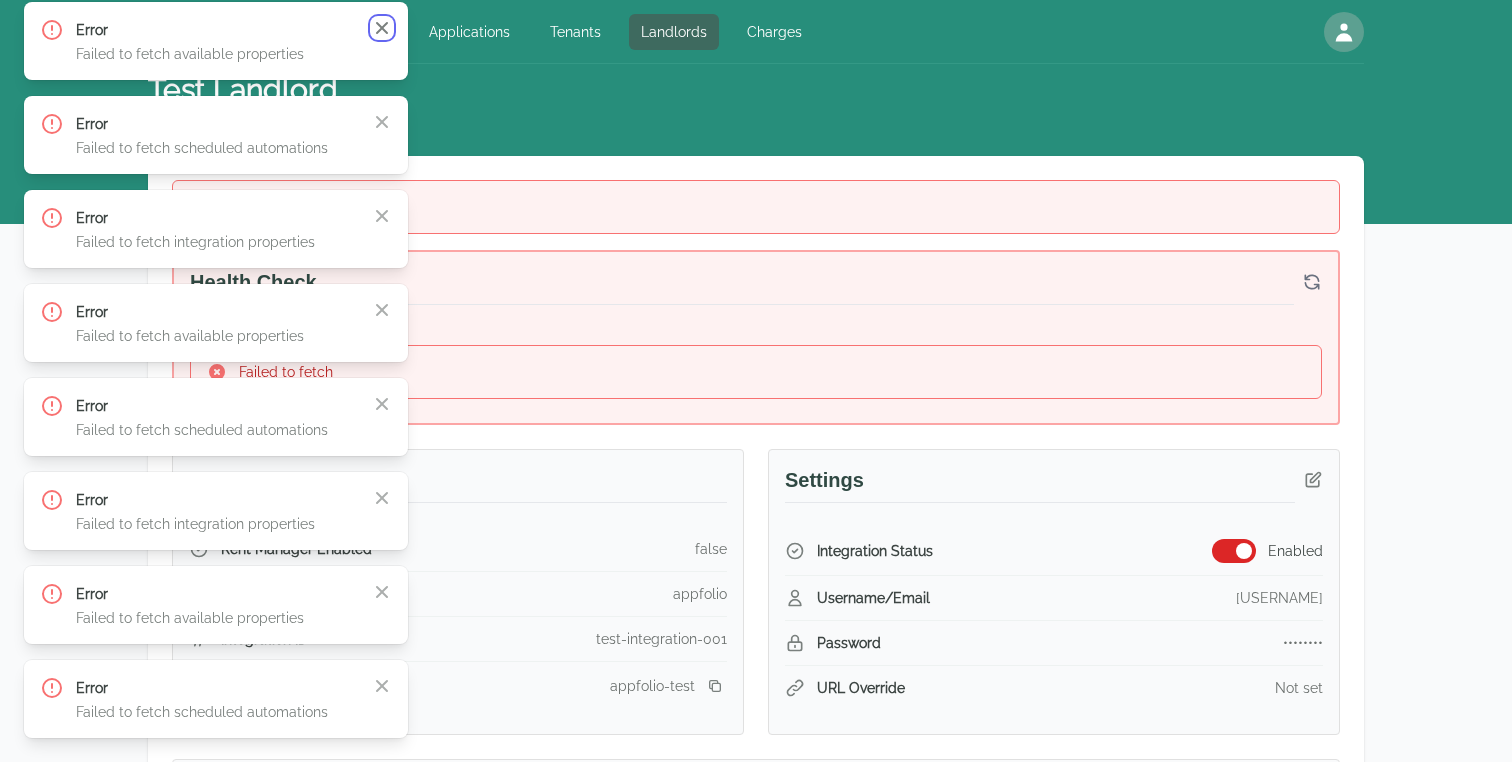 click 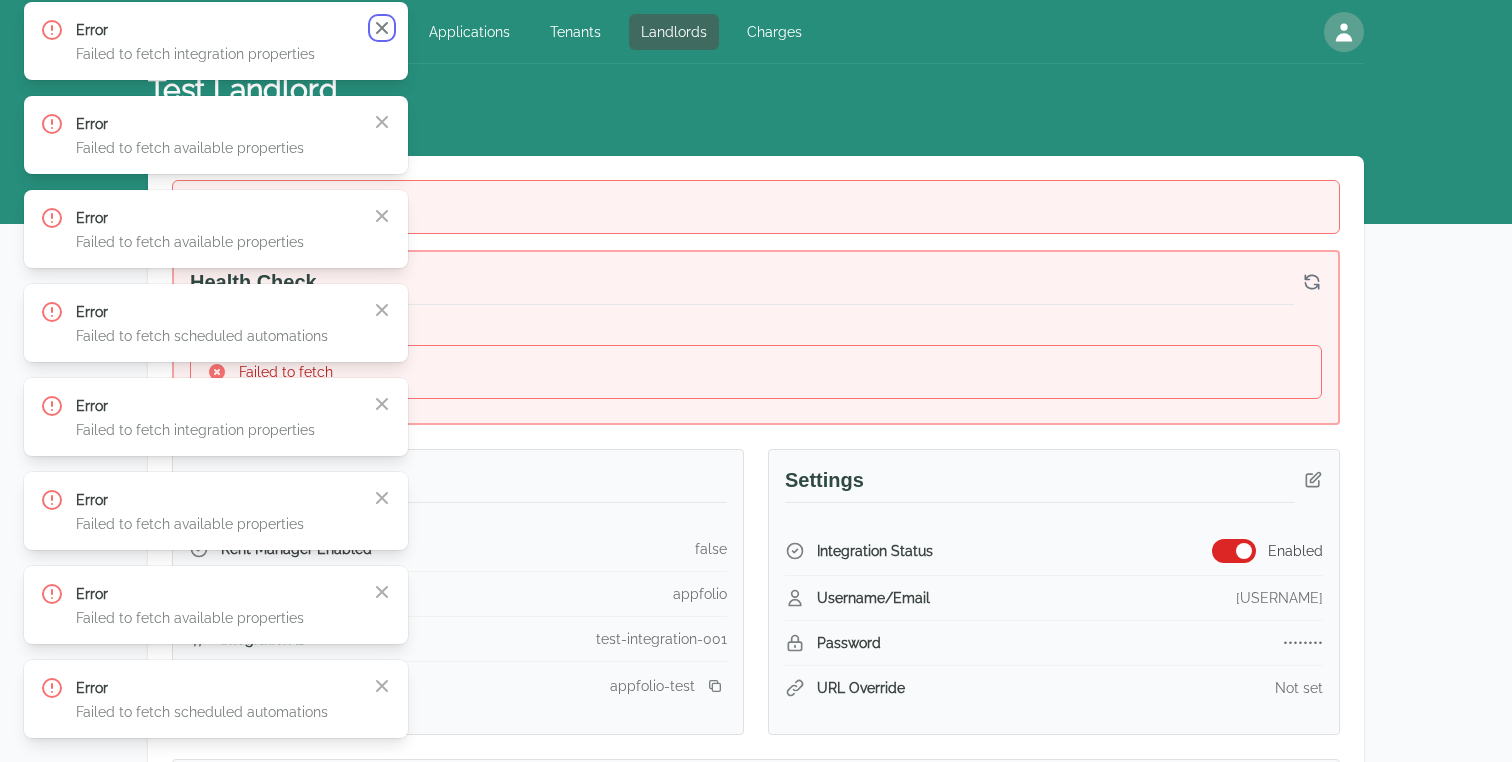 click 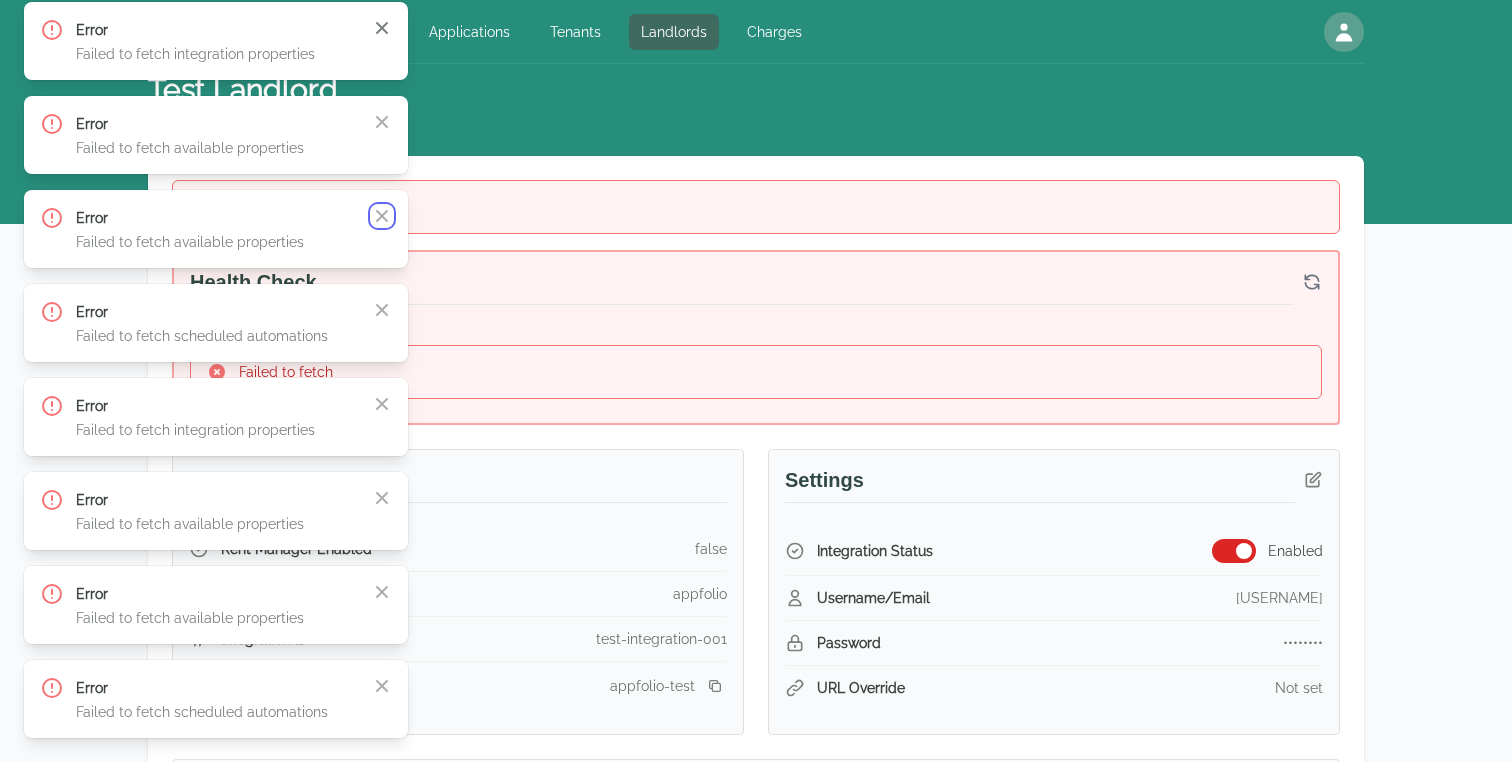 click 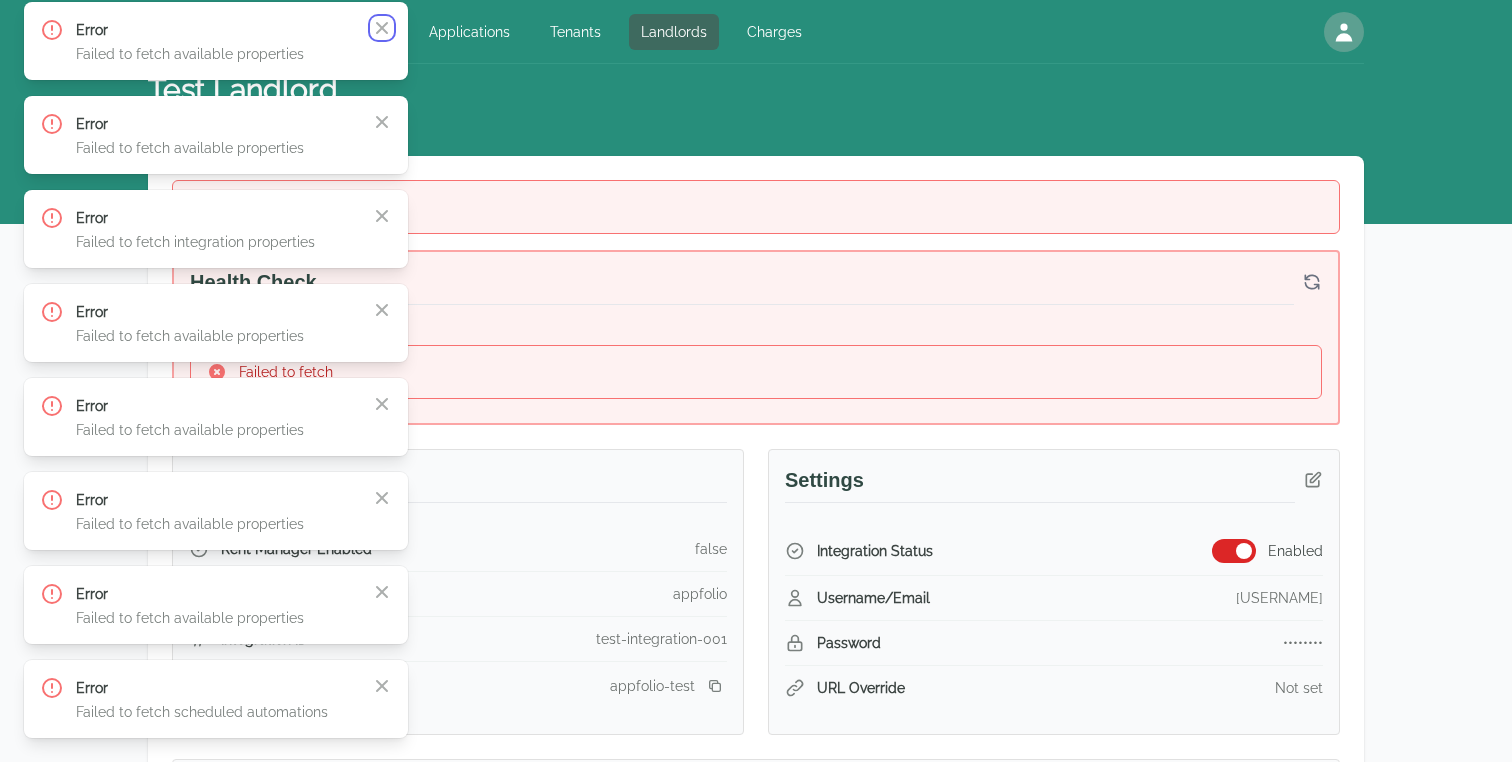 click 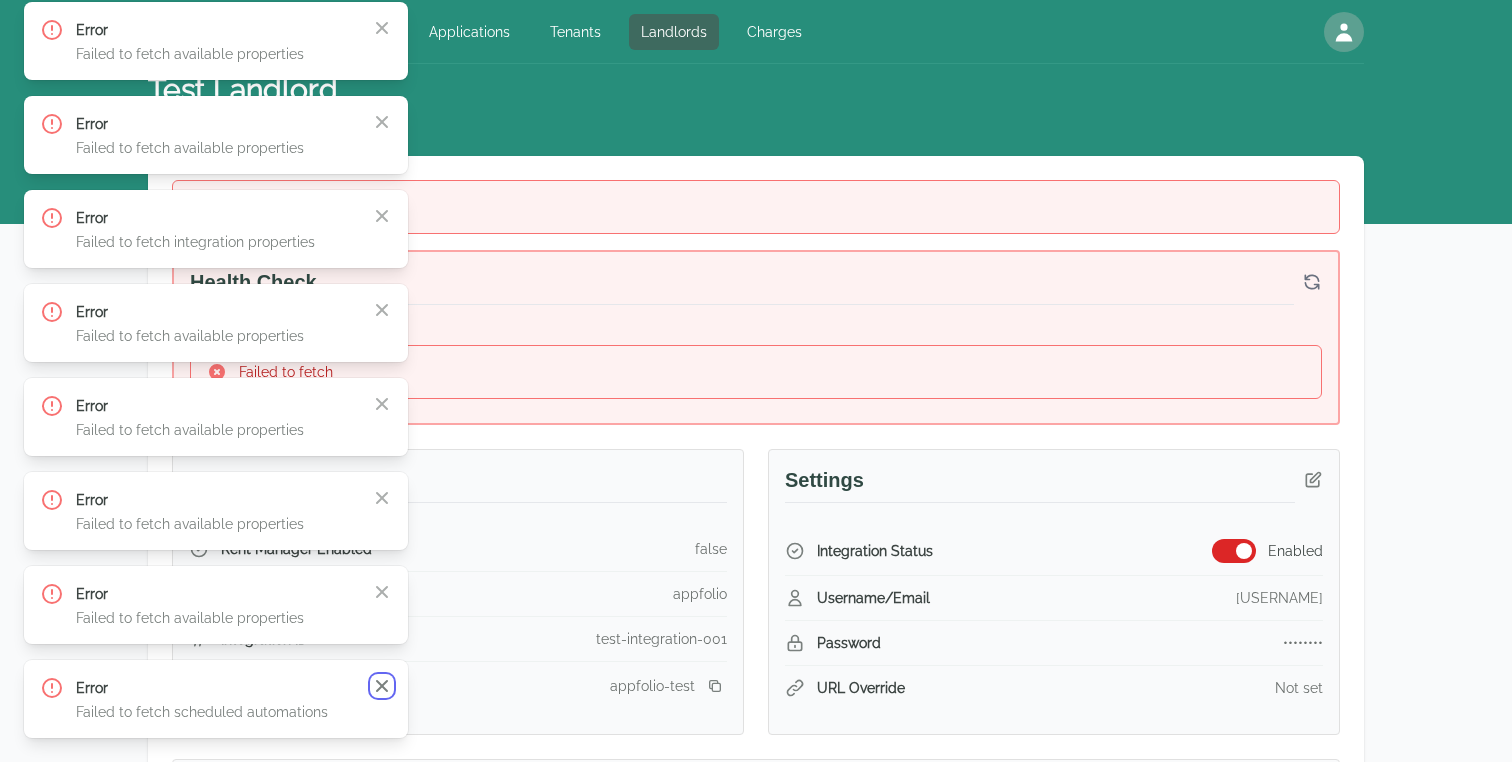 click 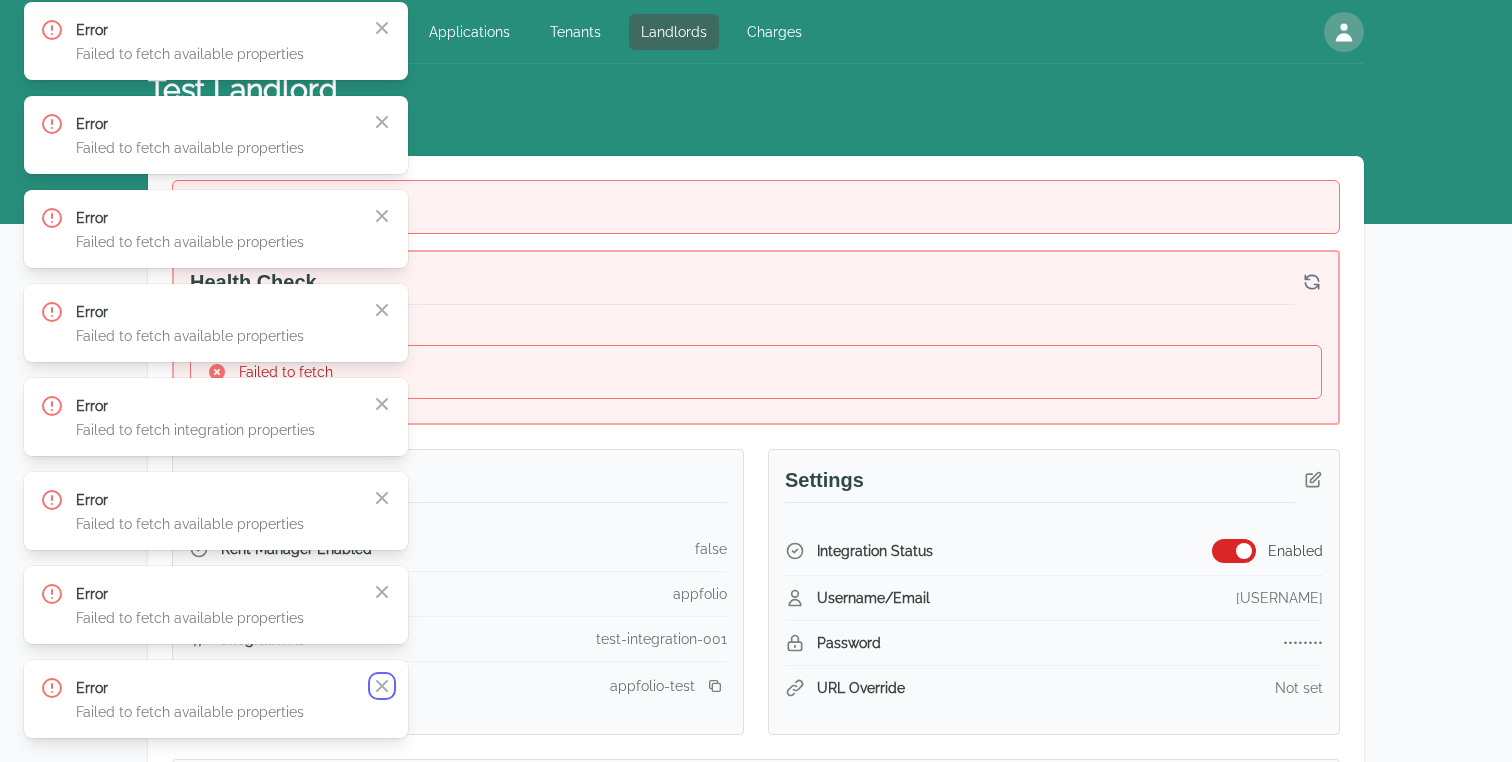 click 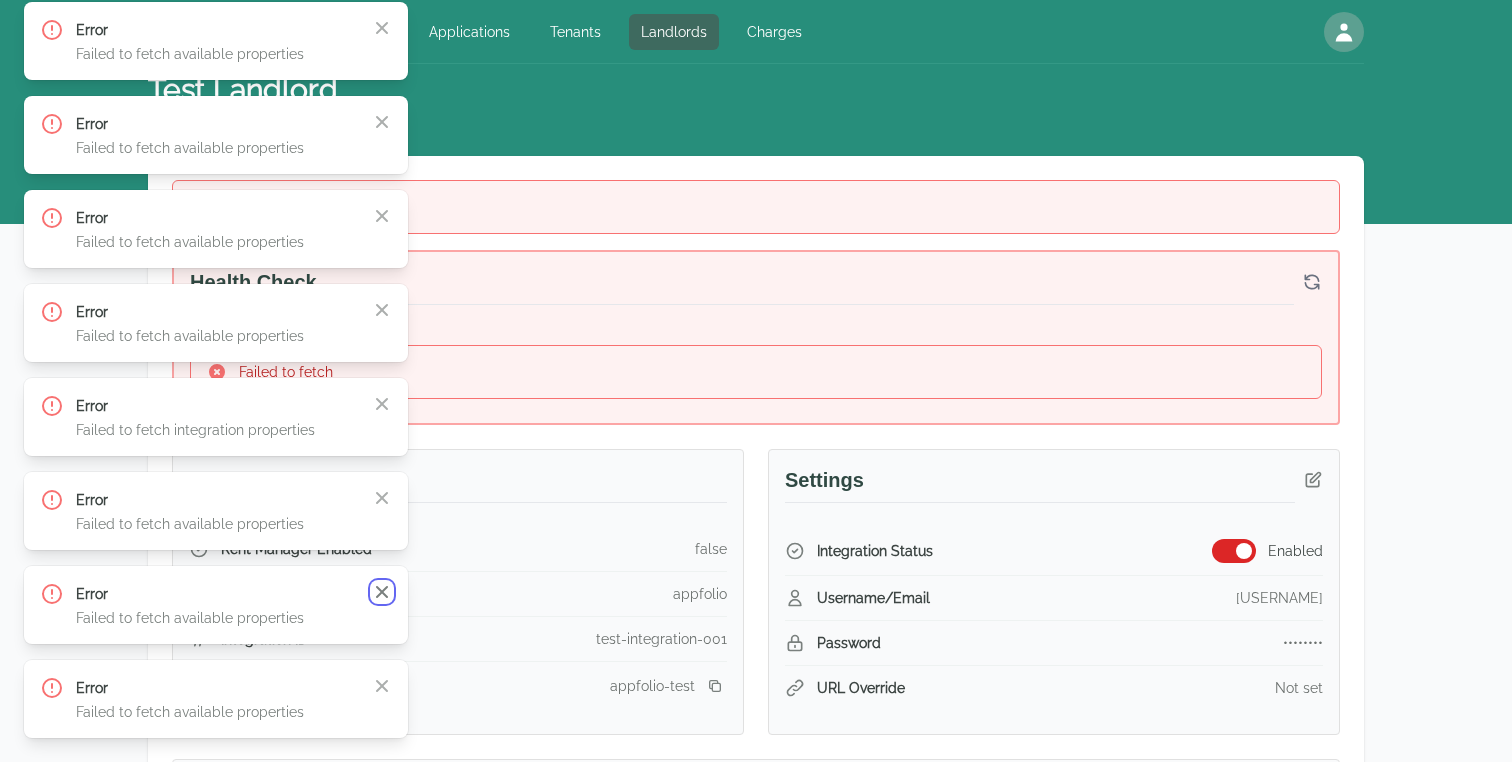 click 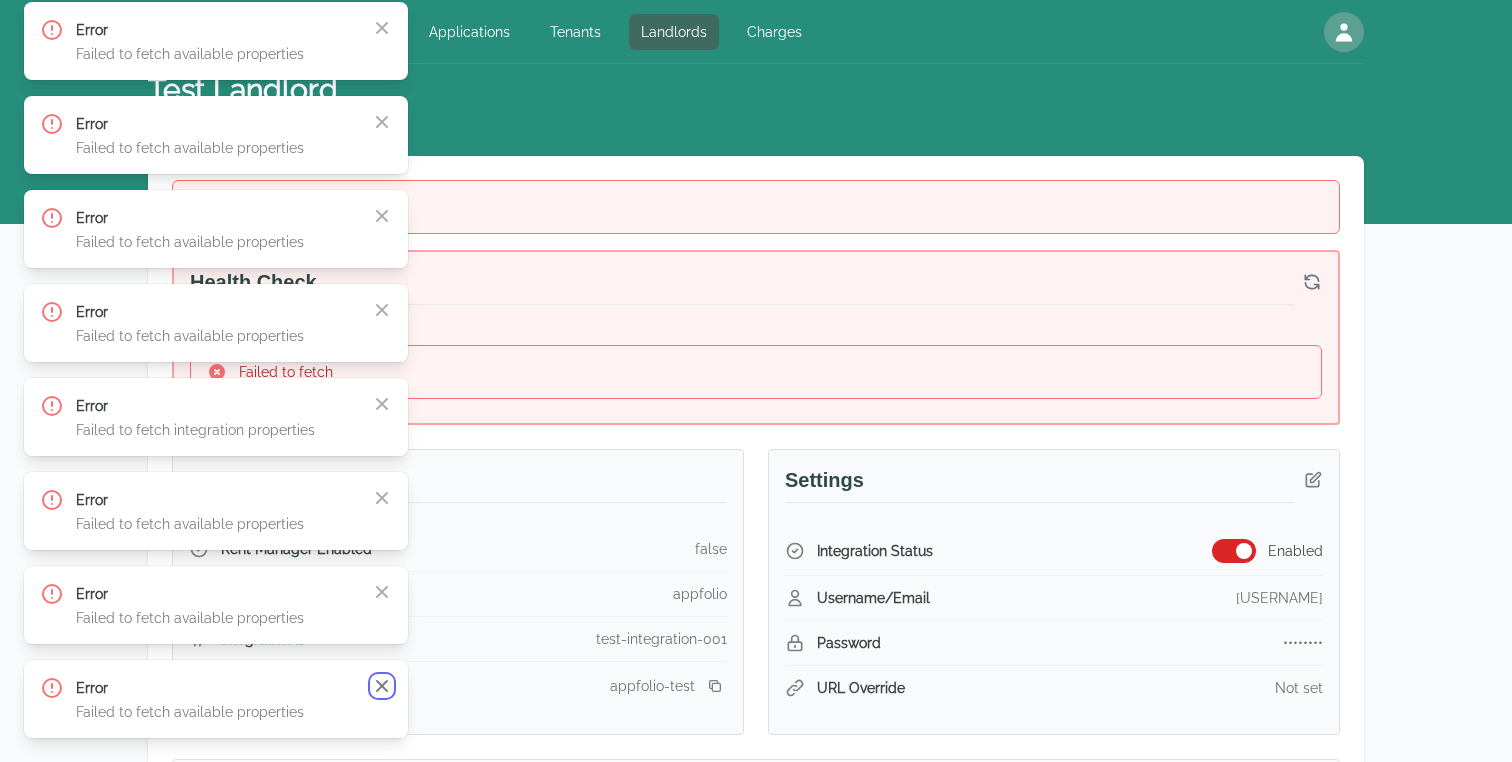 click 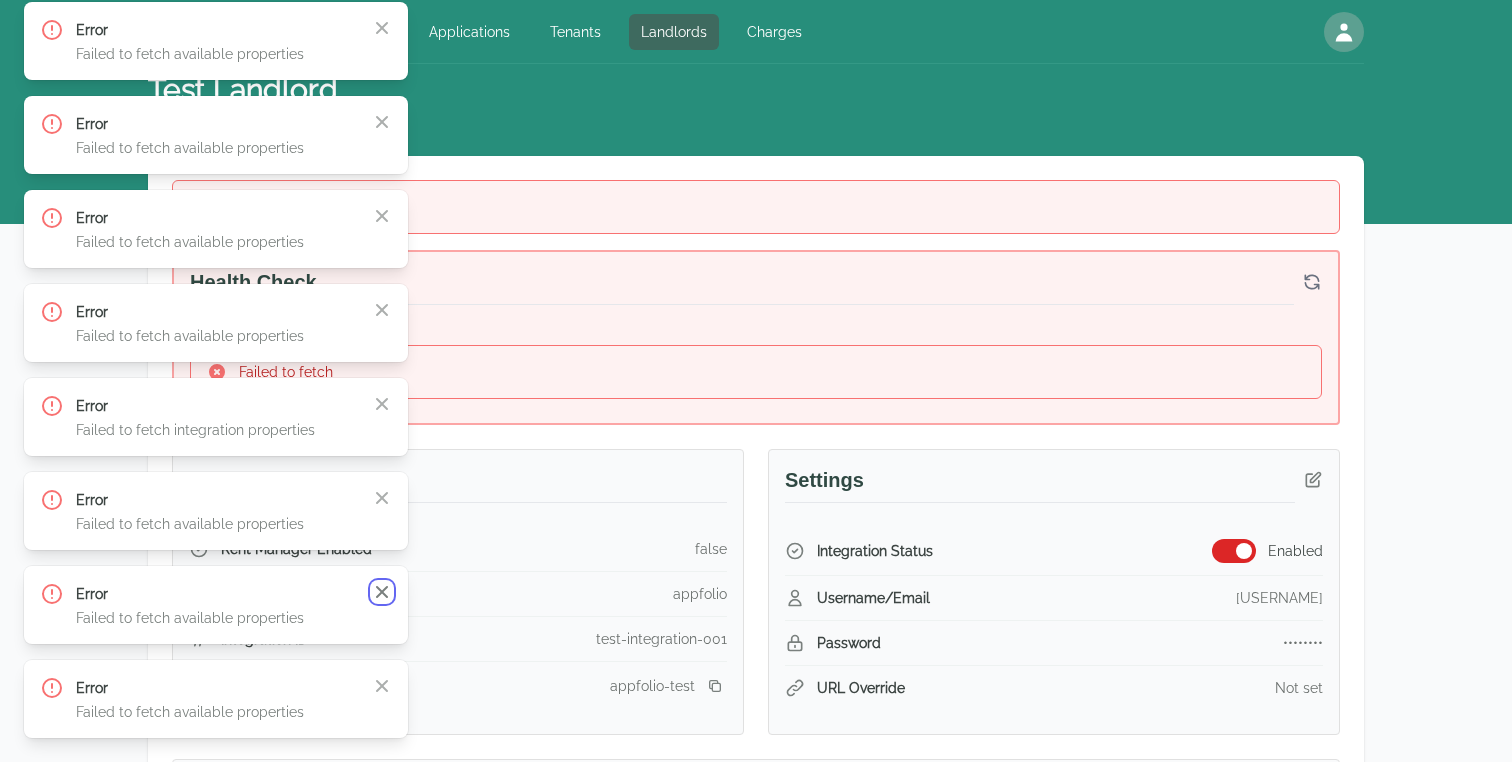 click 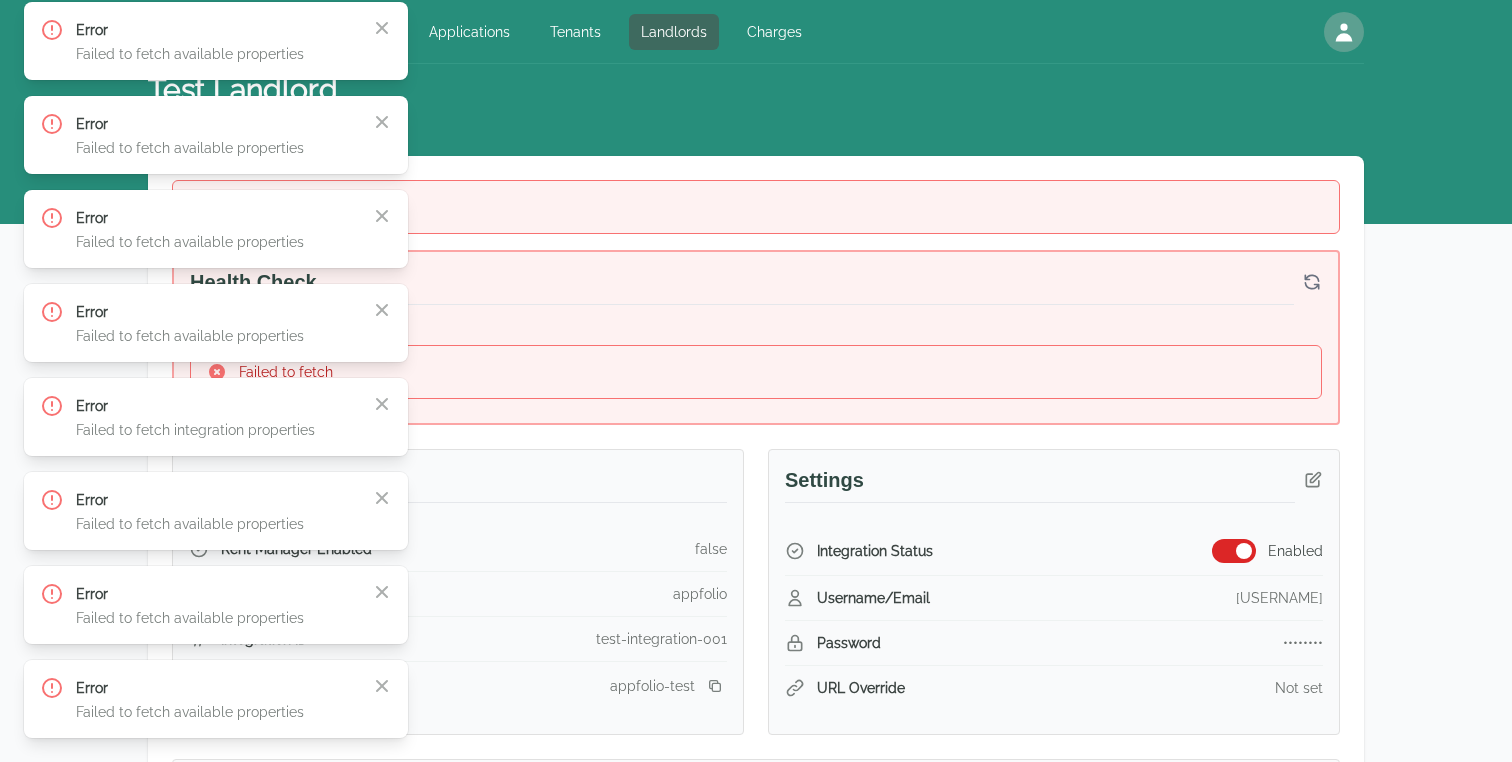 click on "Error Failed to fetch available properties Close" at bounding box center (216, 699) 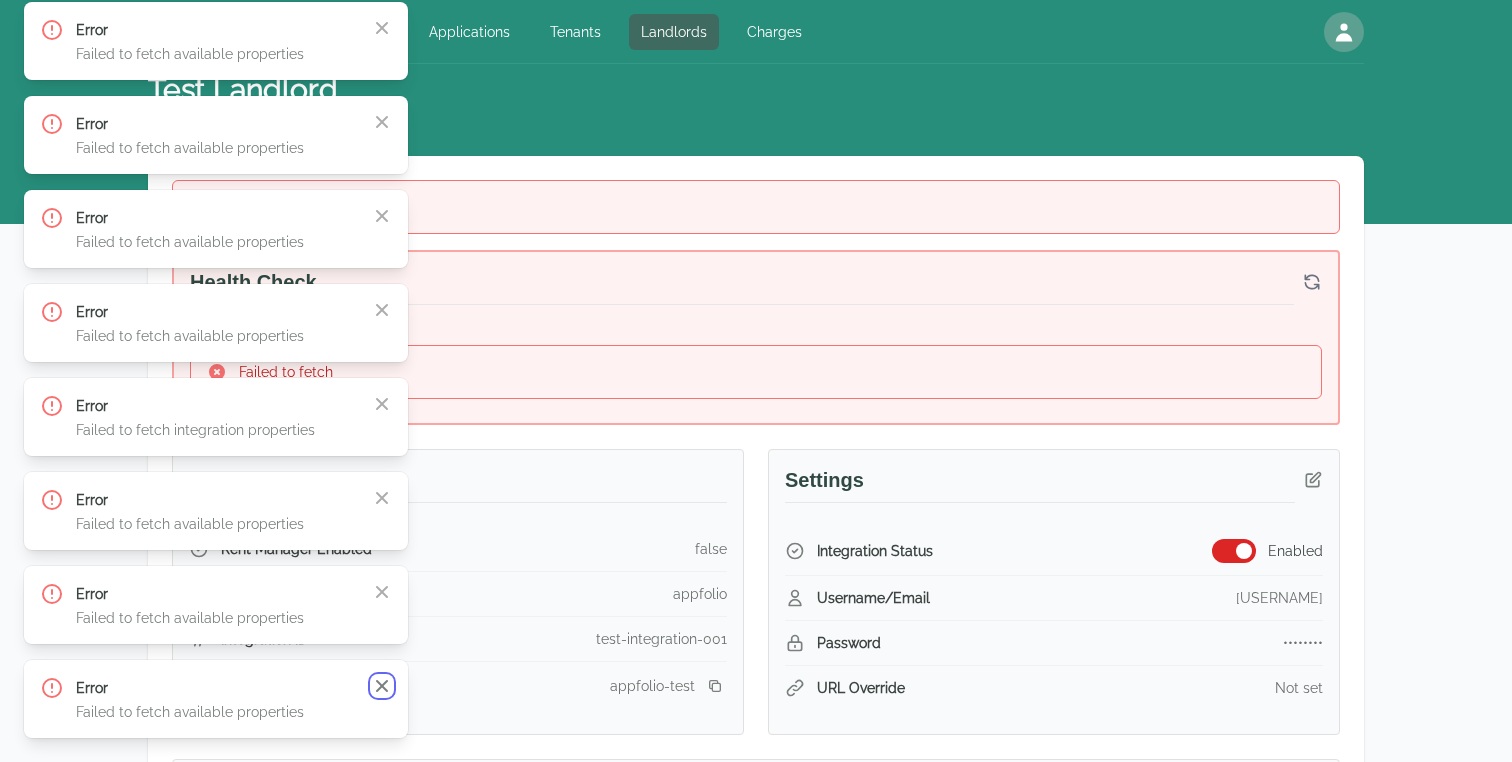 click 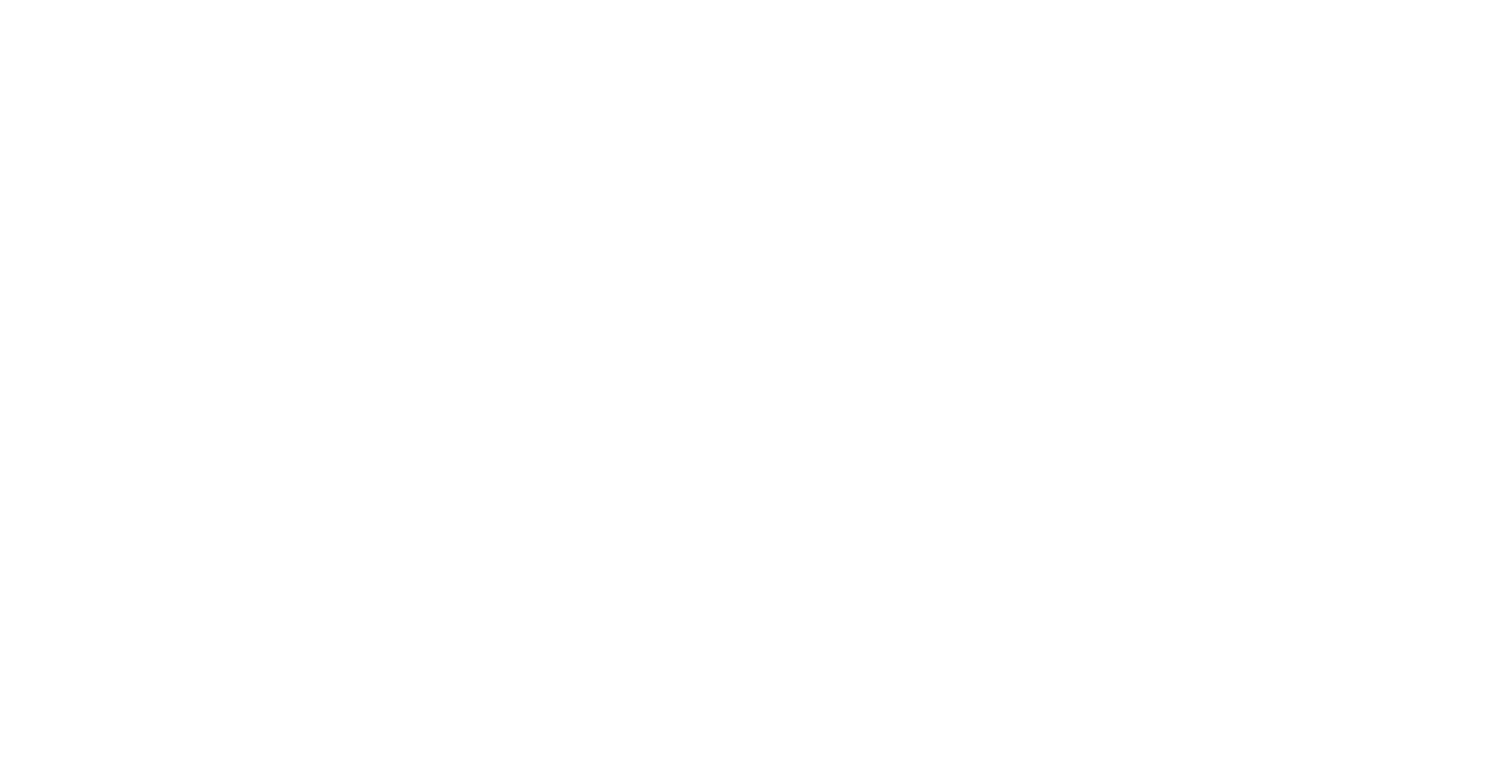 scroll, scrollTop: 0, scrollLeft: 0, axis: both 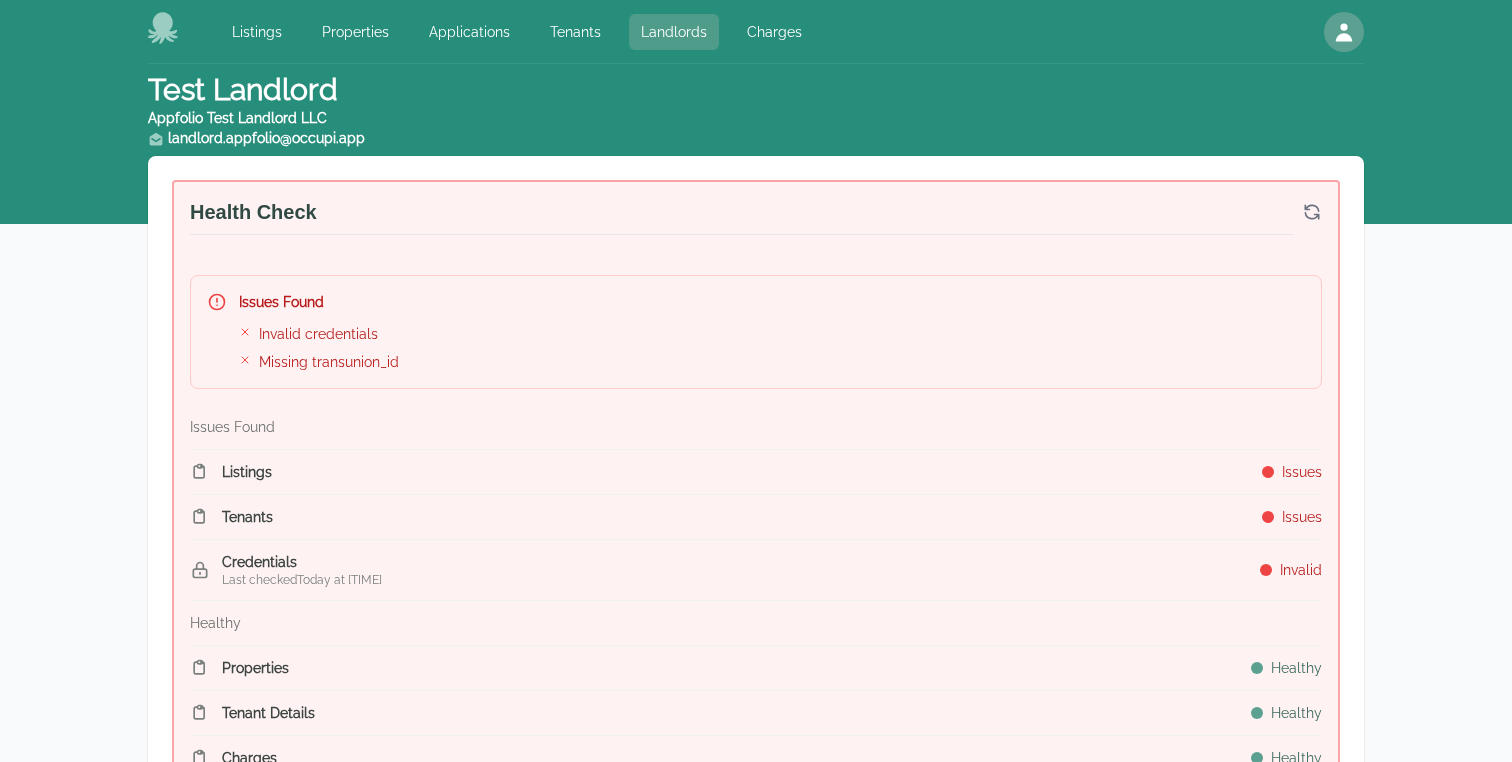 click on "Landlords" at bounding box center [674, 32] 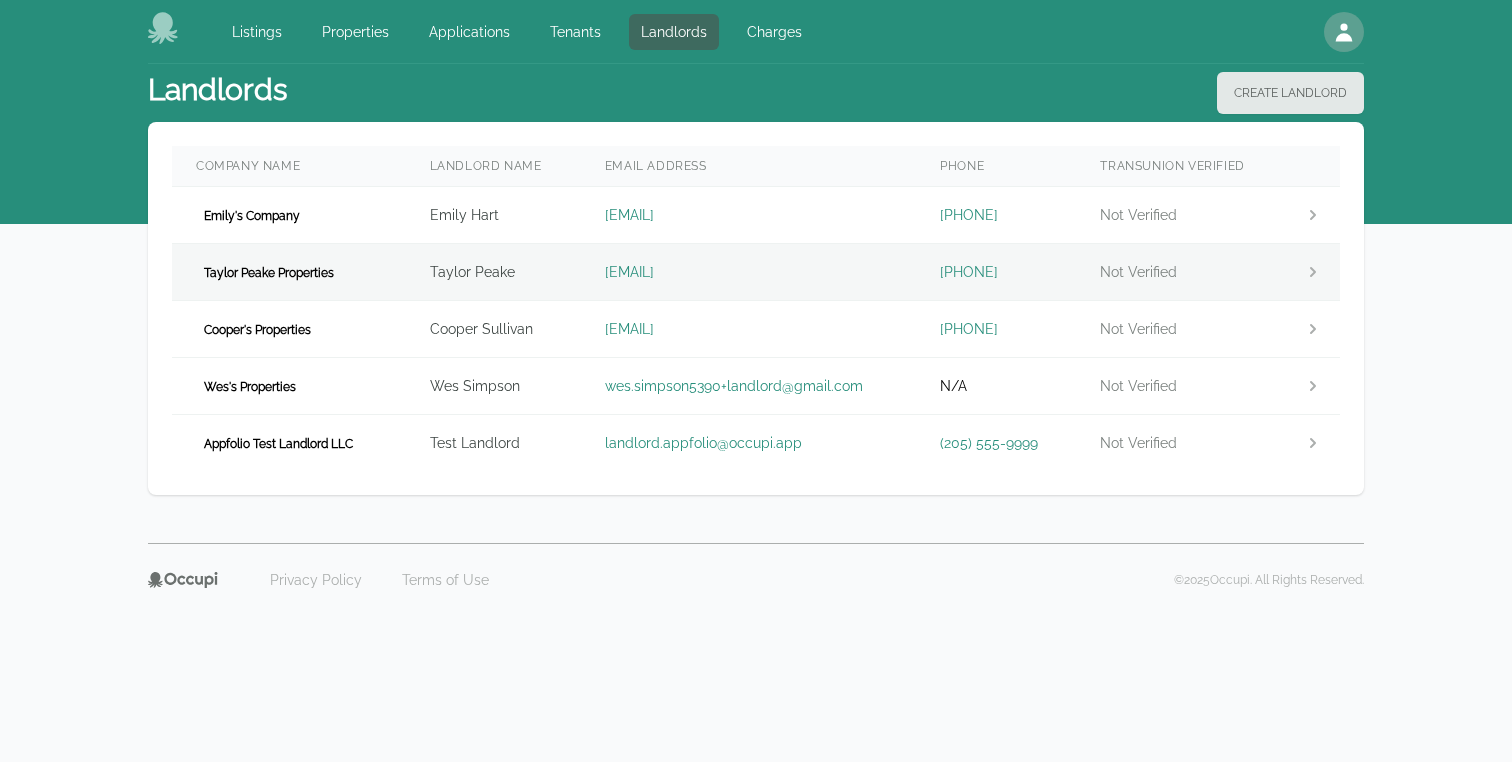 click on "Taylor Peake Properties" at bounding box center (269, 273) 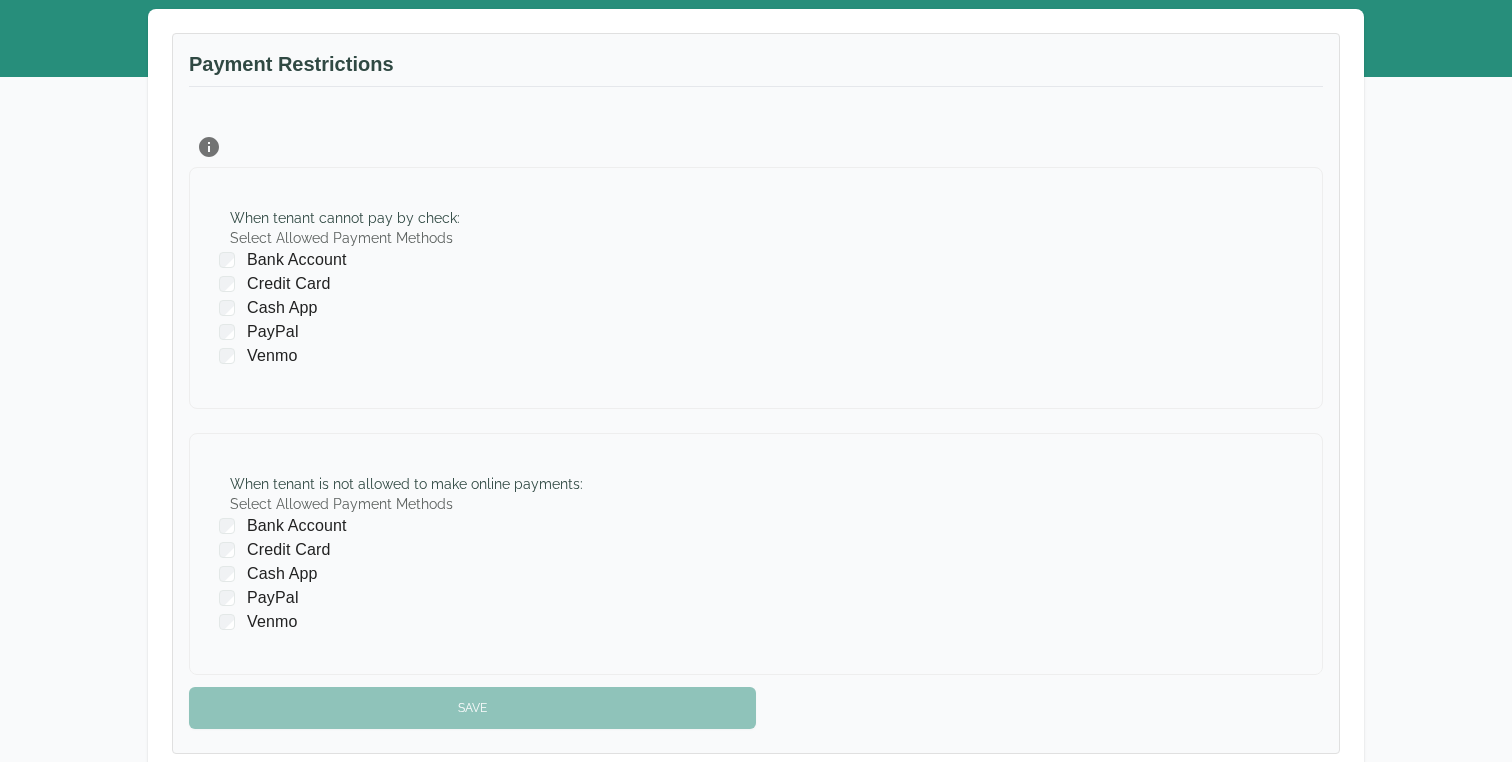 scroll, scrollTop: 0, scrollLeft: 0, axis: both 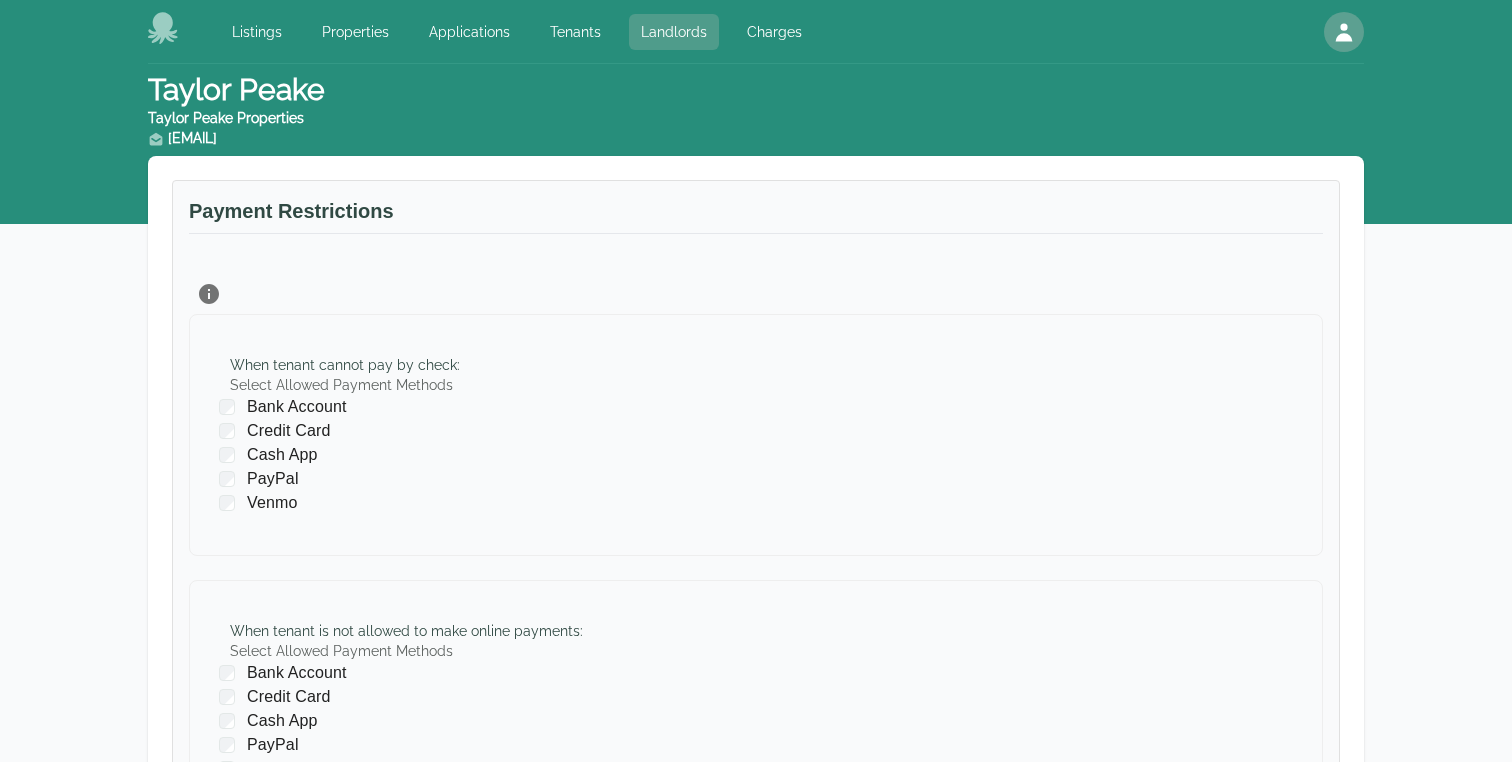 click on "Landlords" at bounding box center (674, 32) 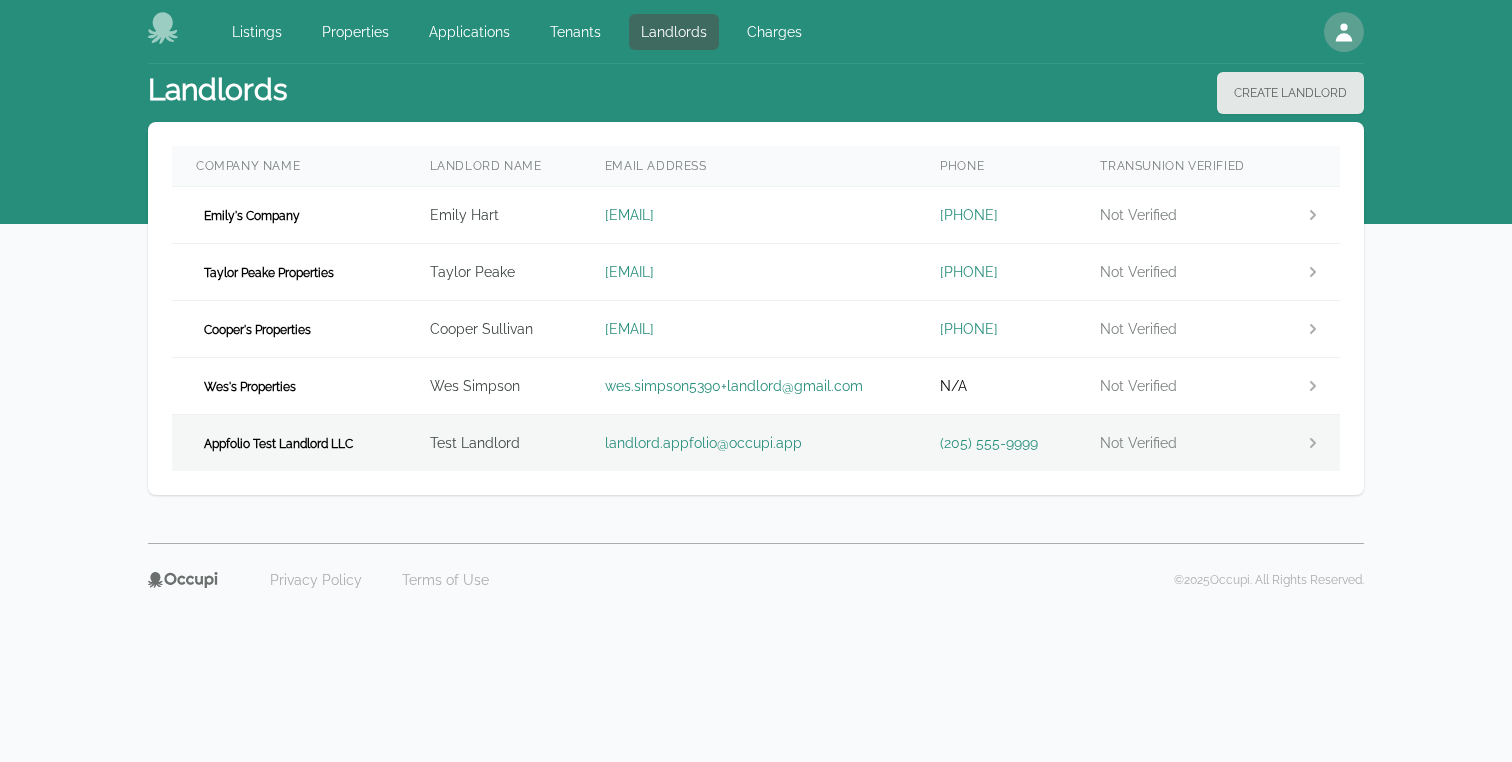 click on "Appfolio Test Landlord LLC" at bounding box center (289, 443) 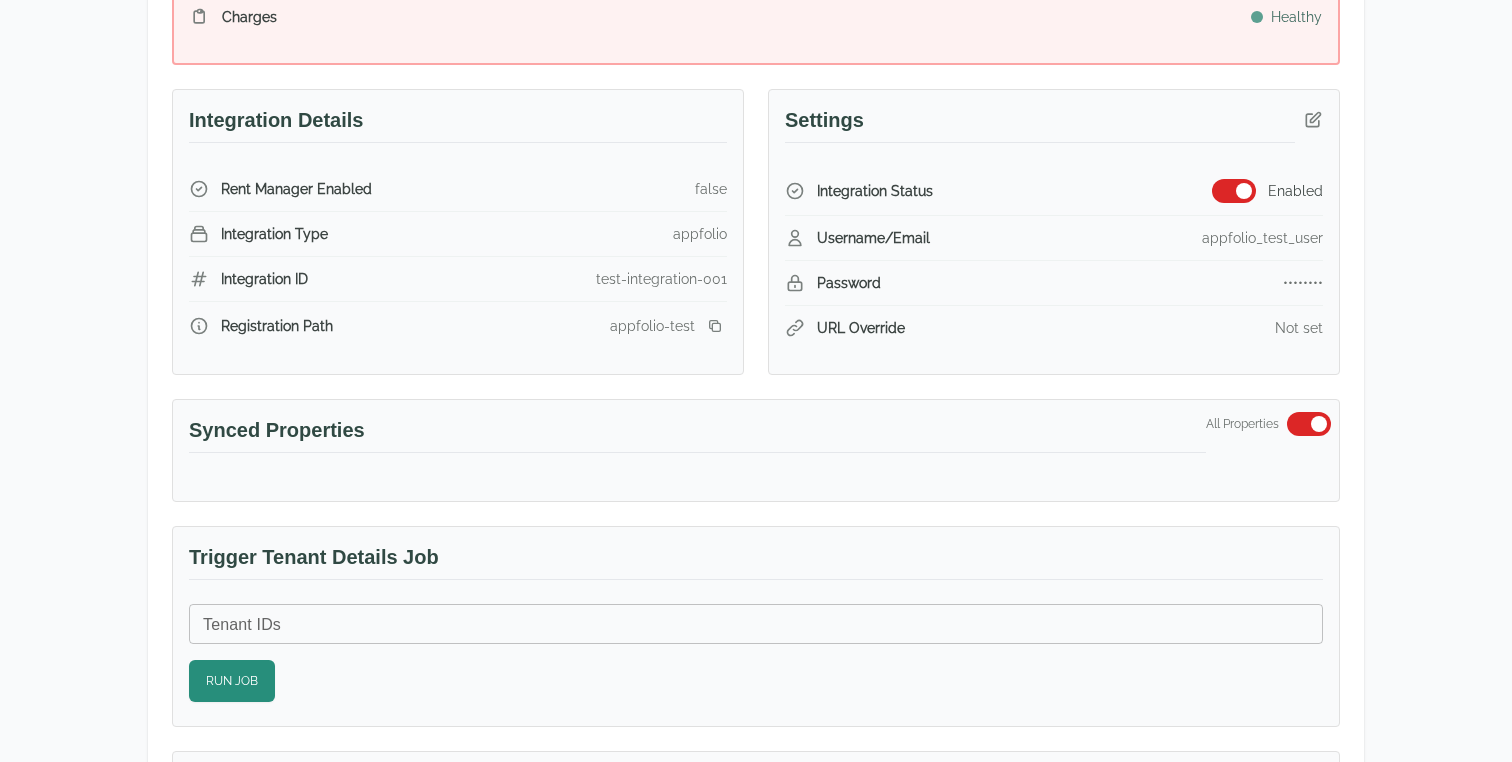 scroll, scrollTop: 744, scrollLeft: 0, axis: vertical 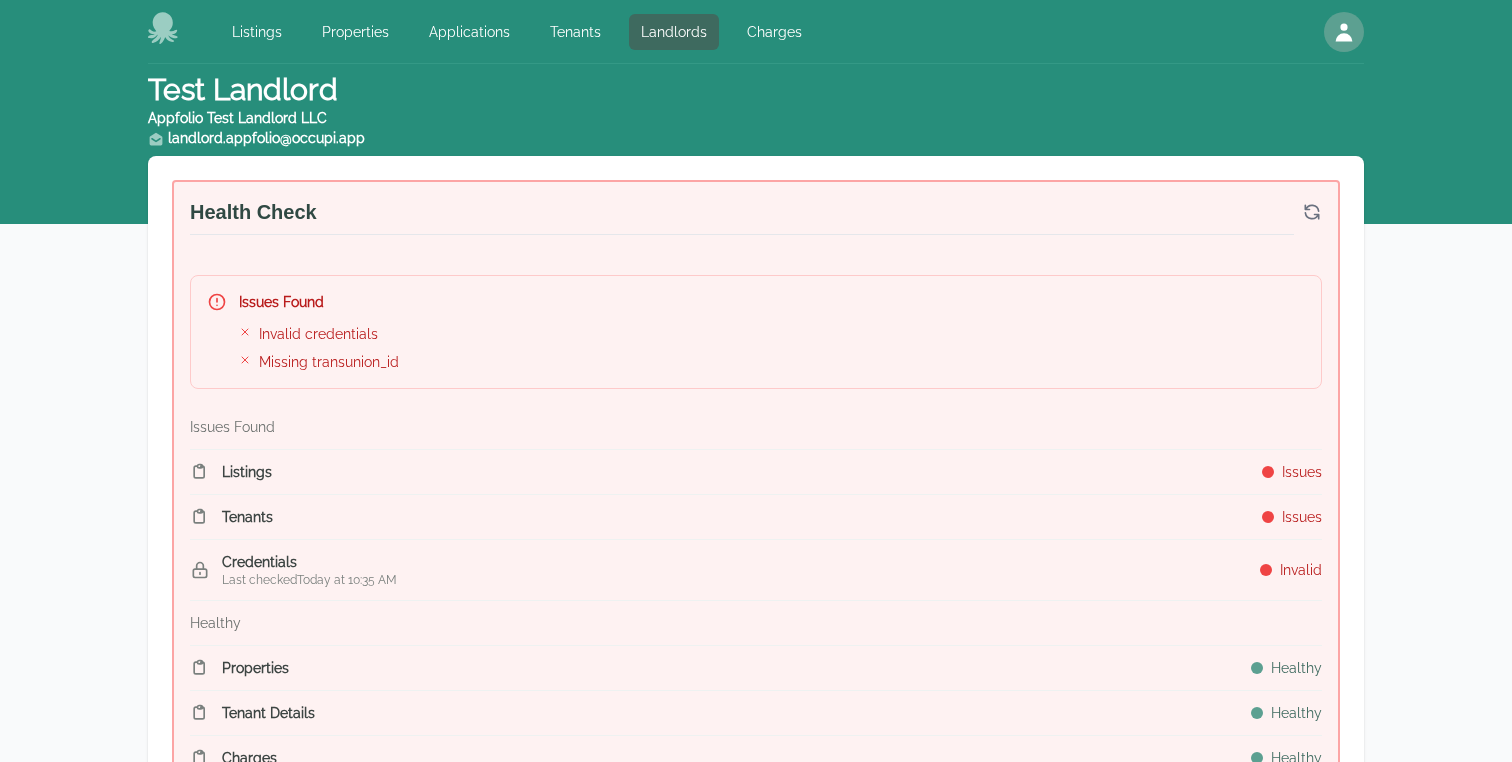 type 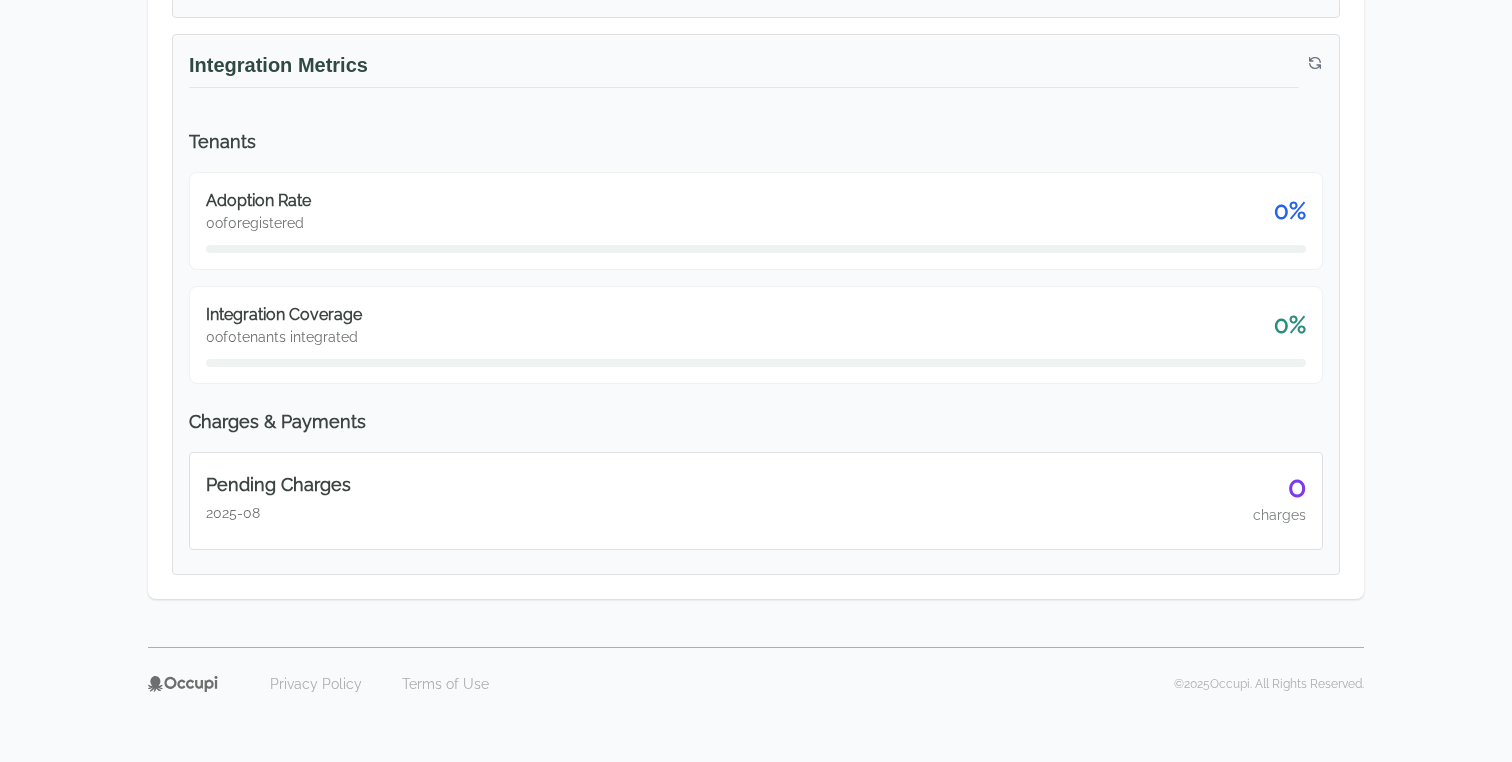 scroll, scrollTop: 3539, scrollLeft: 0, axis: vertical 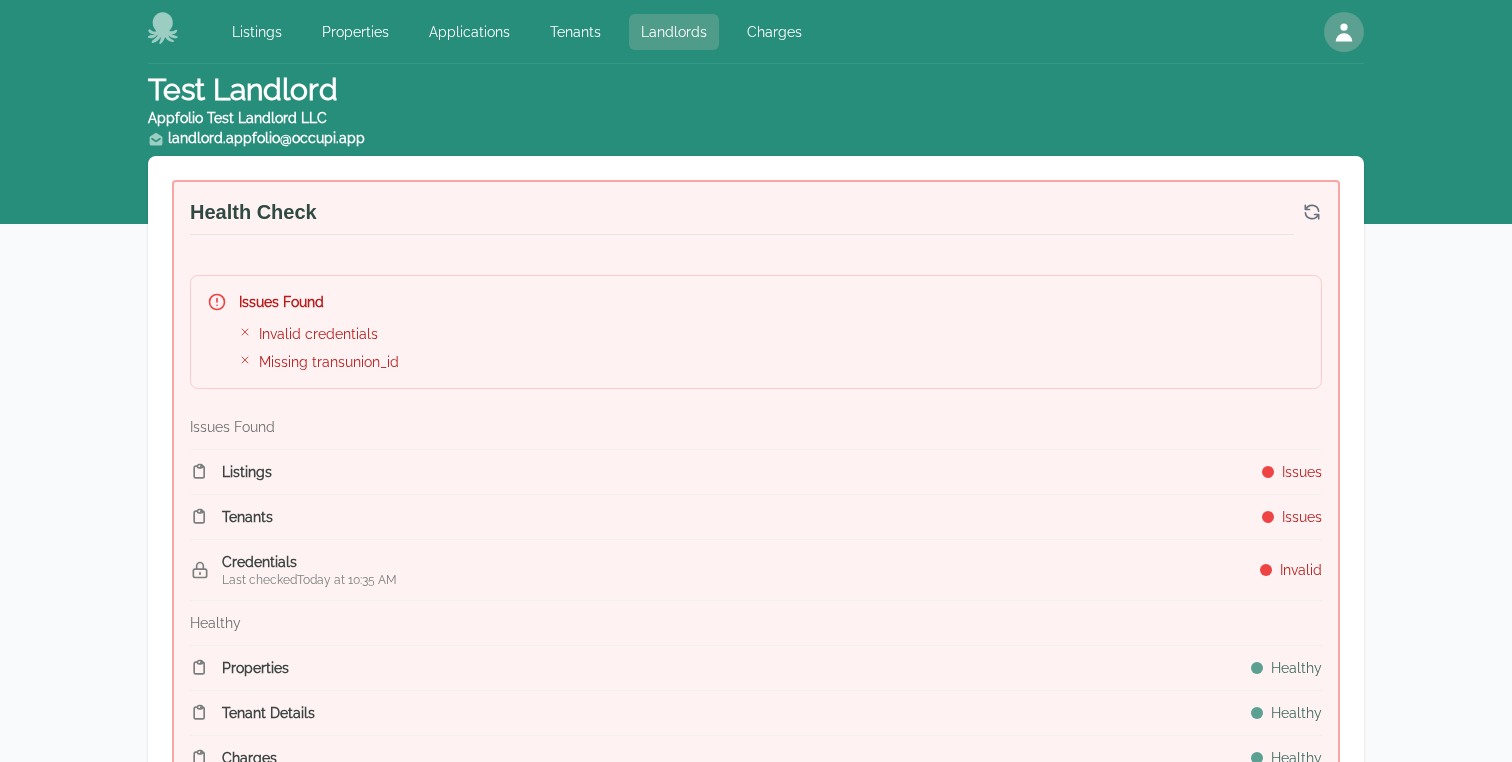 click on "Landlords" at bounding box center (674, 32) 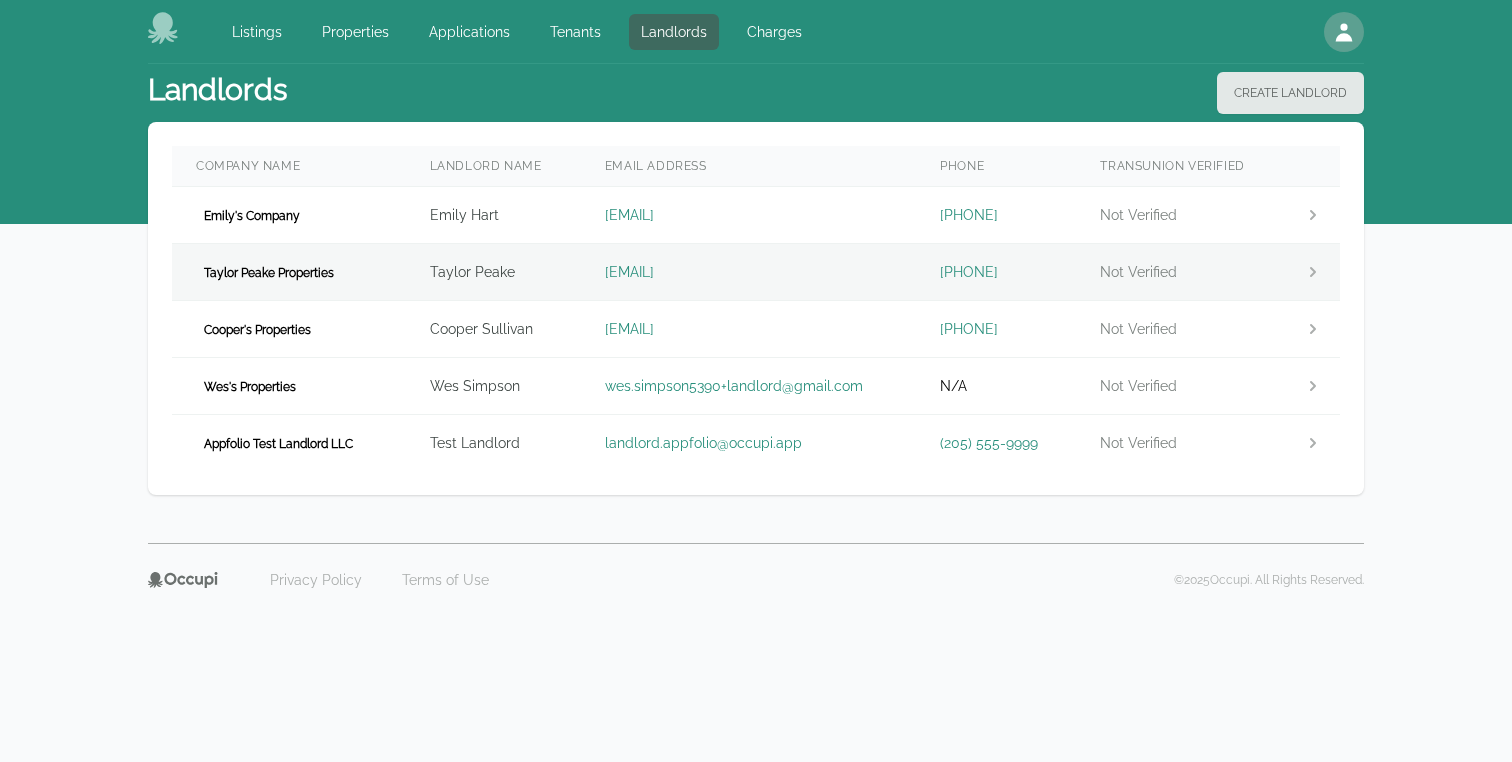 click on "Taylor Peake Properties" at bounding box center (289, 272) 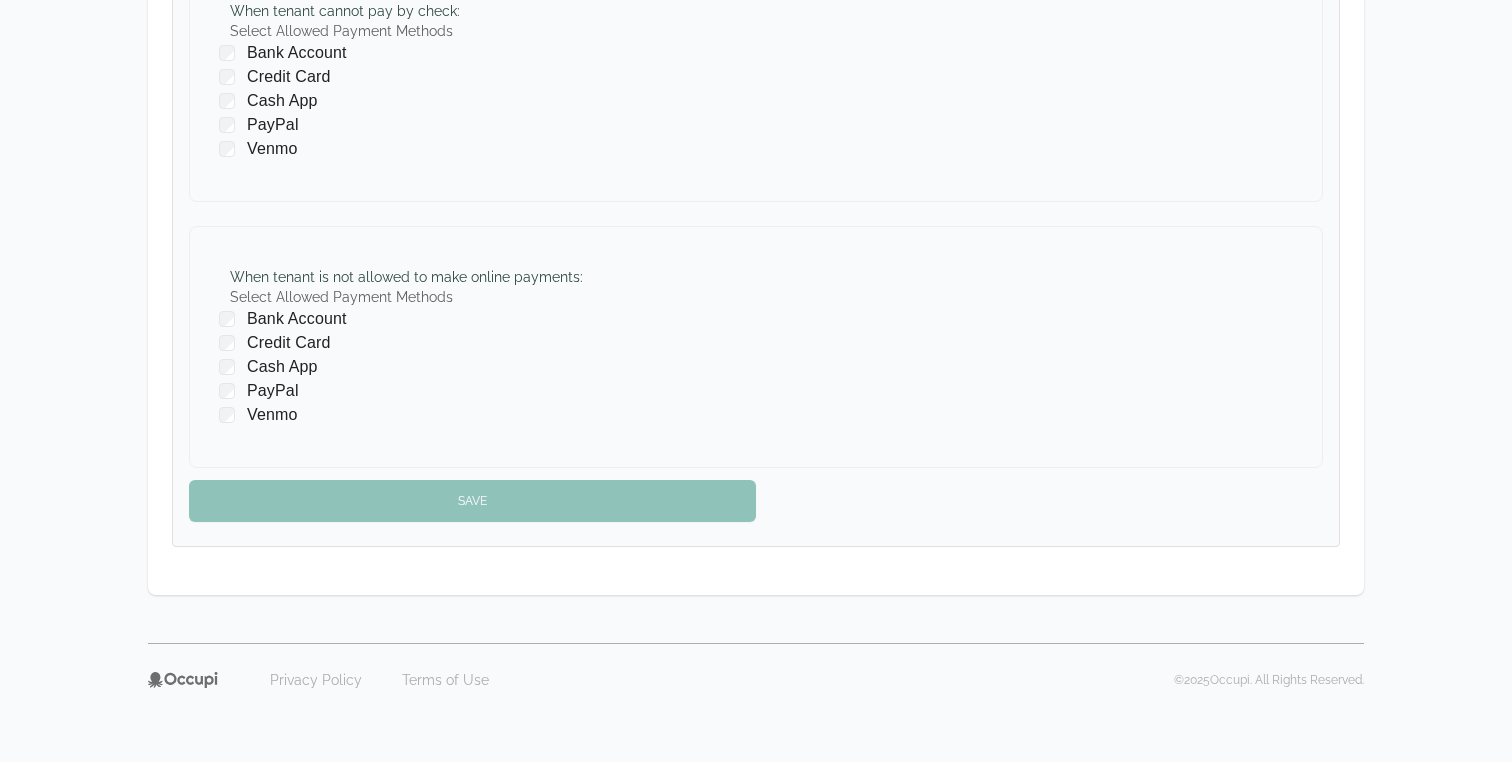 scroll, scrollTop: 356, scrollLeft: 0, axis: vertical 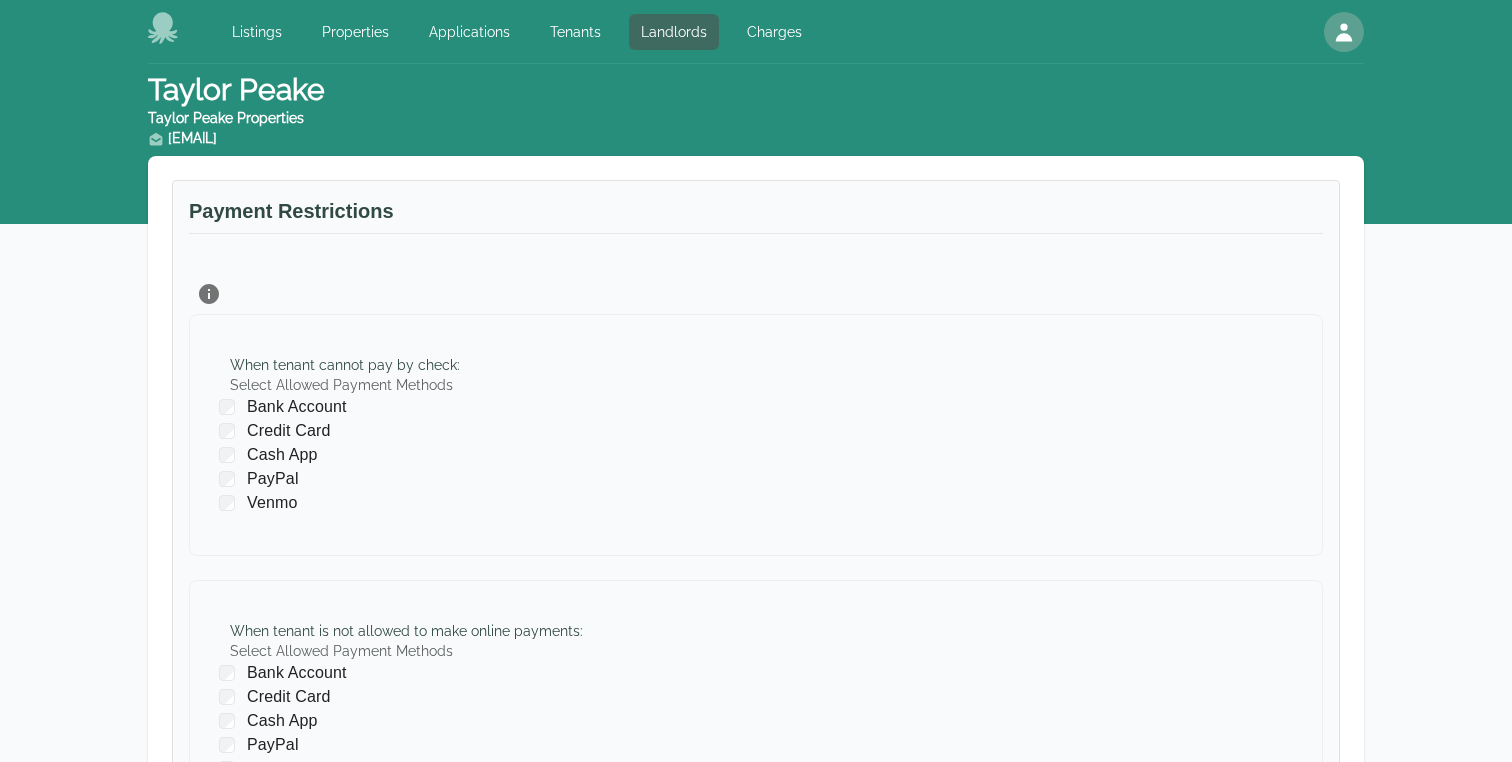 click on "Listings Properties Applications Tenants Landlords Charges Open main menu Open user menu" at bounding box center [756, 32] 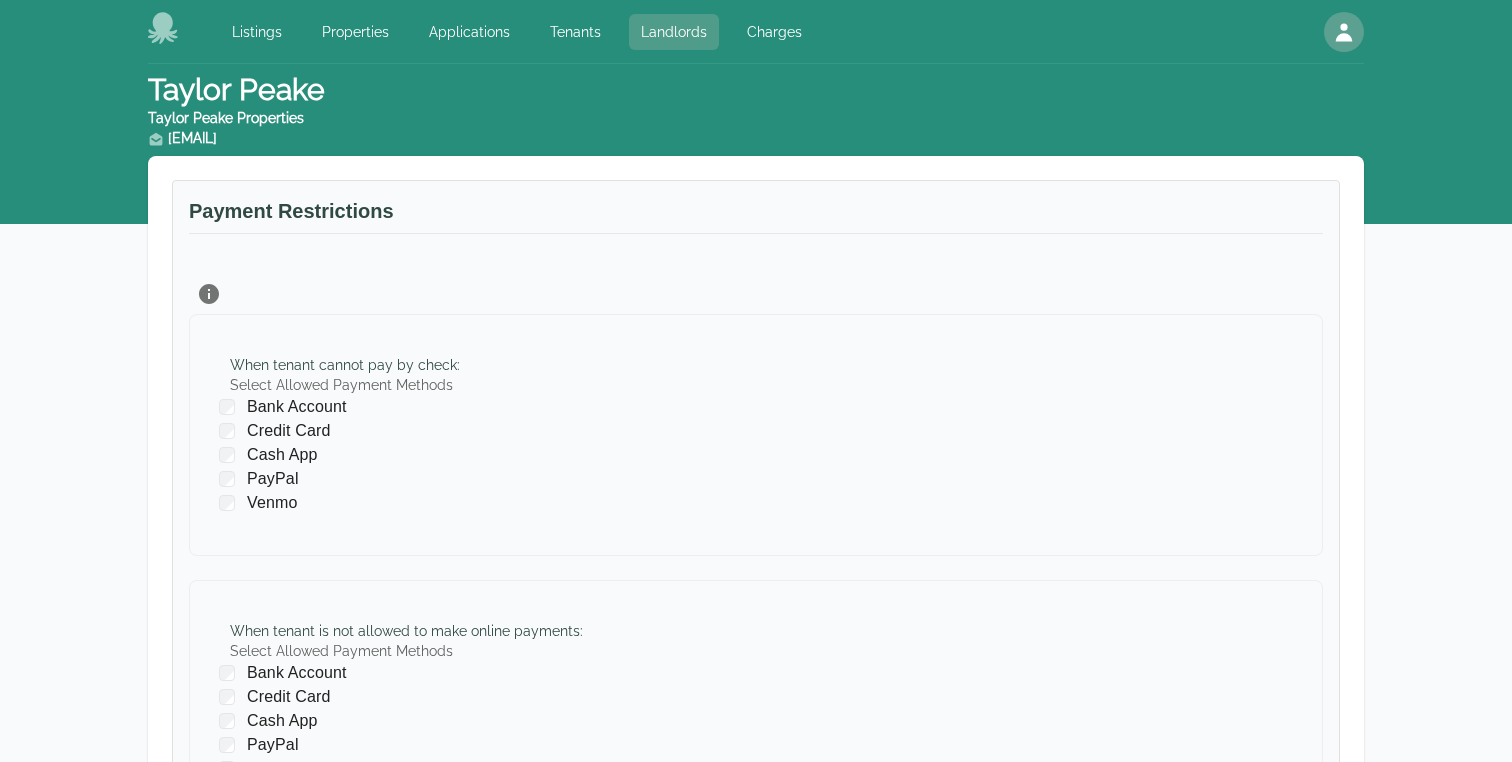 click on "Landlords" at bounding box center [674, 32] 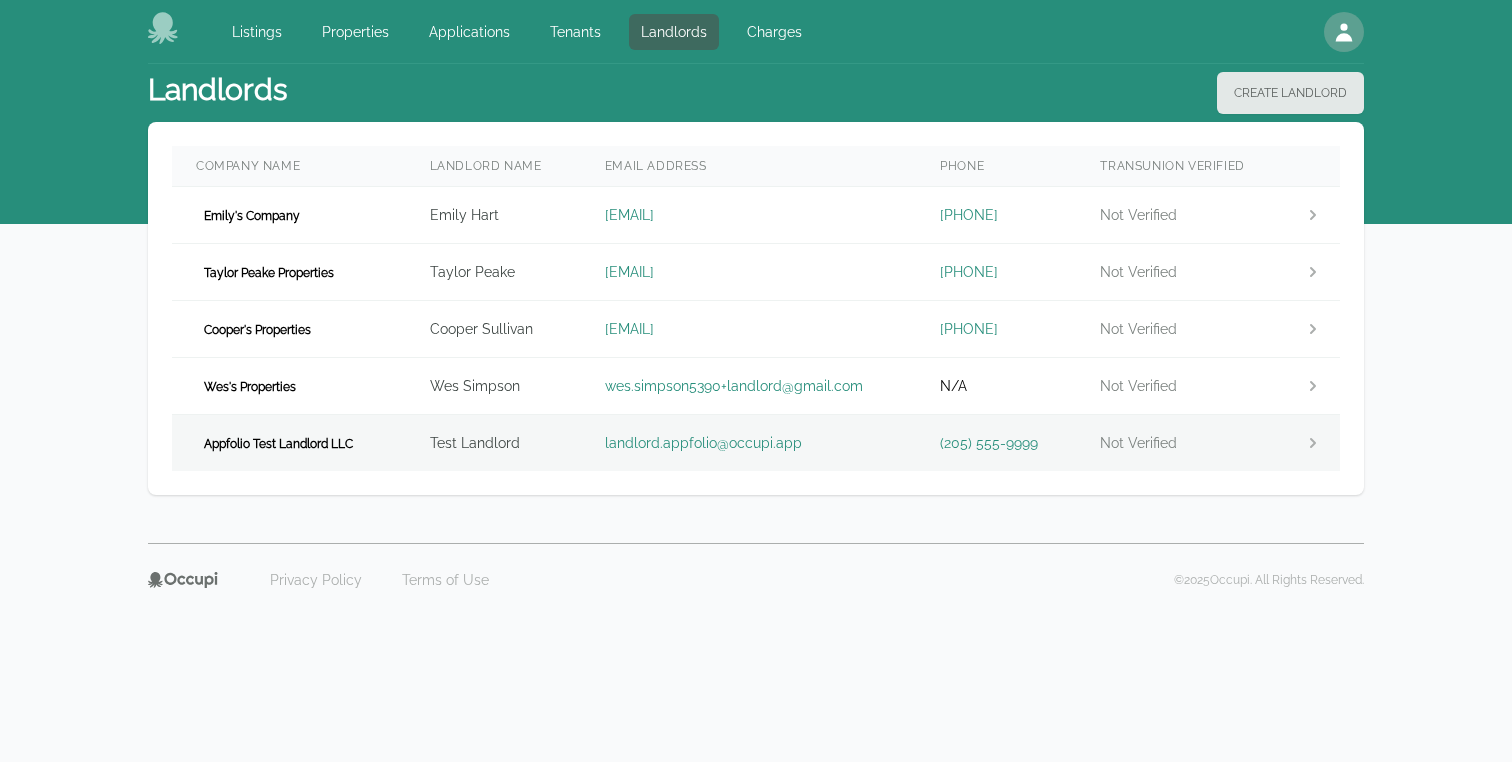 click on "Appfolio Test Landlord LLC" at bounding box center (278, 444) 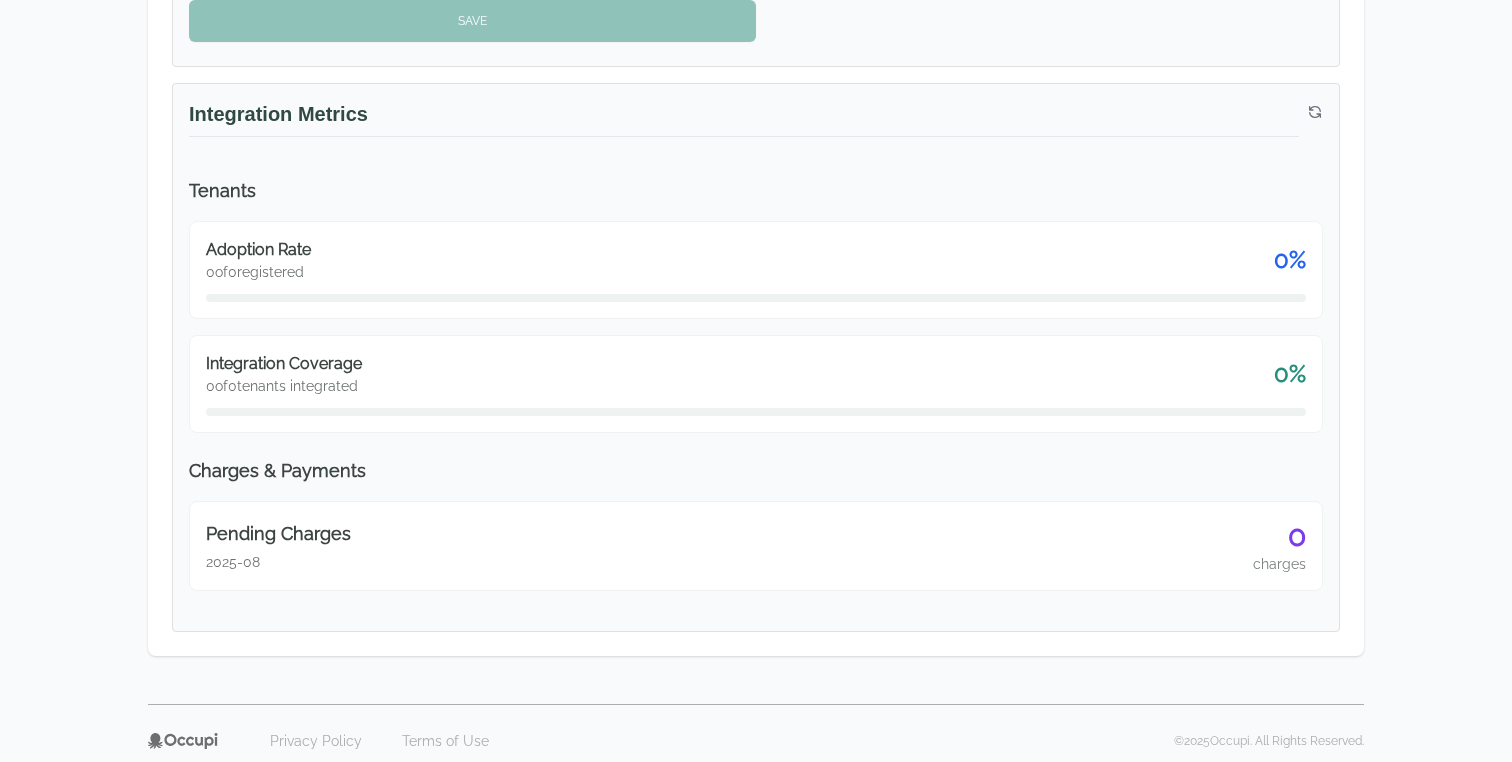 scroll, scrollTop: 3487, scrollLeft: 0, axis: vertical 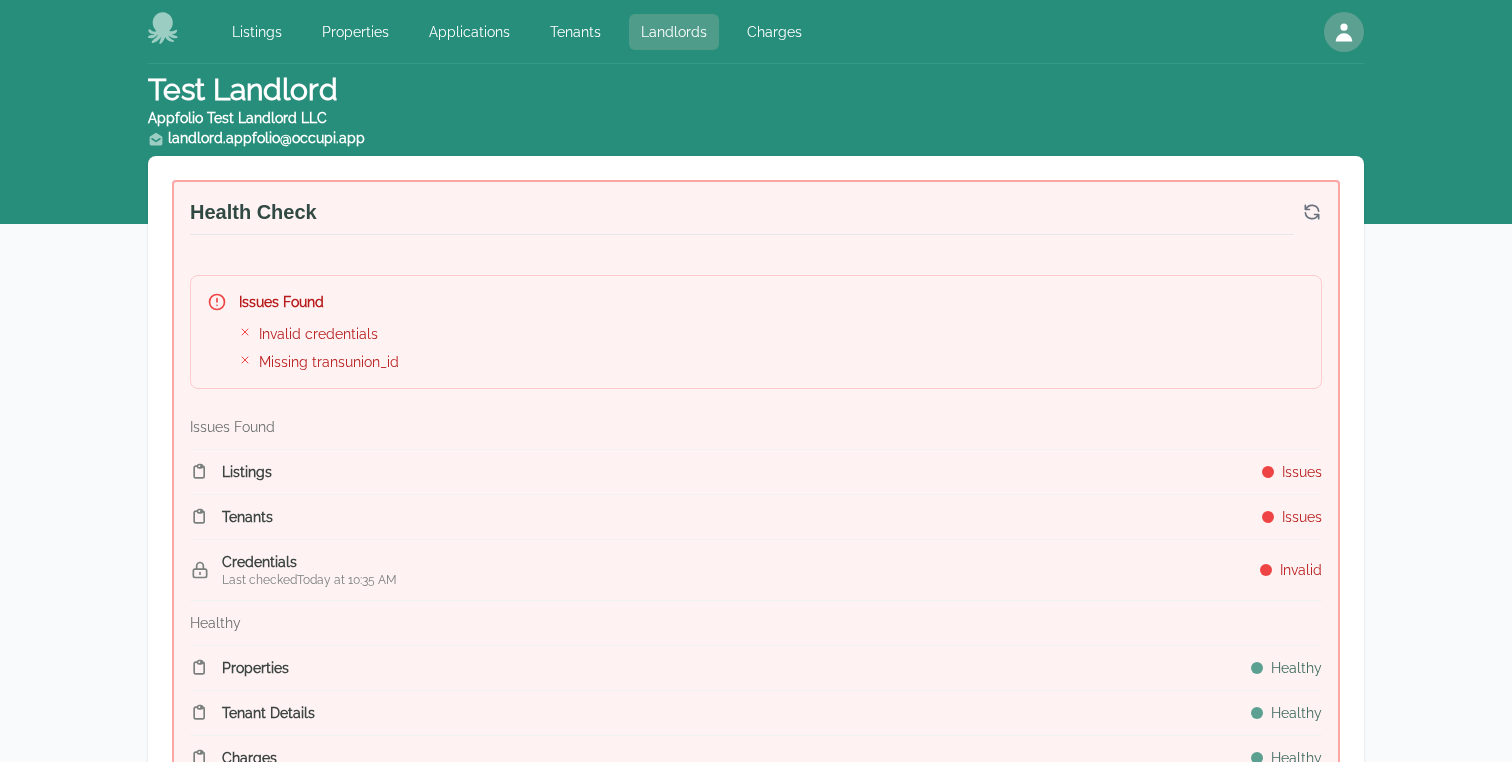 click on "Landlords" at bounding box center (674, 32) 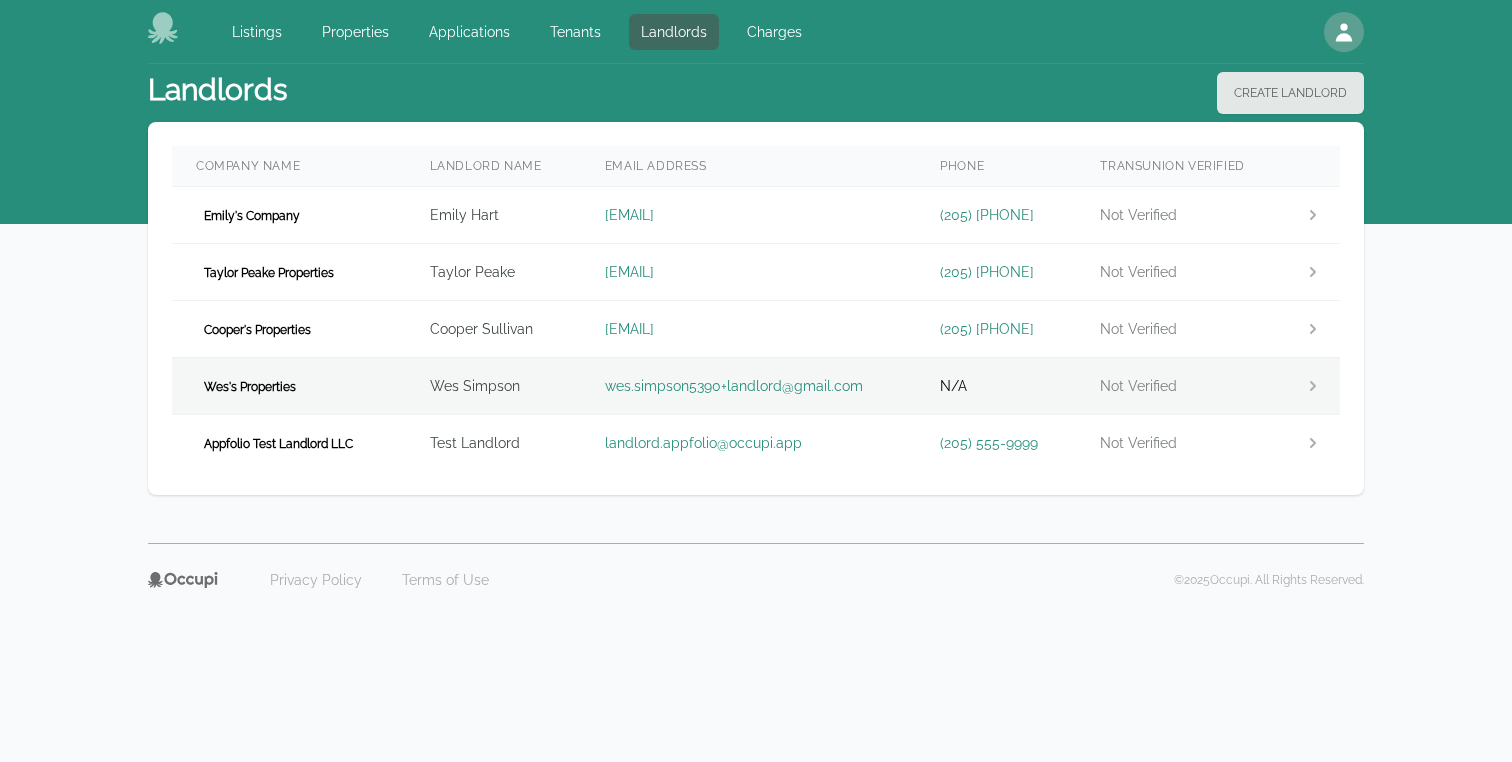 click on "Wes's Properties" at bounding box center (250, 387) 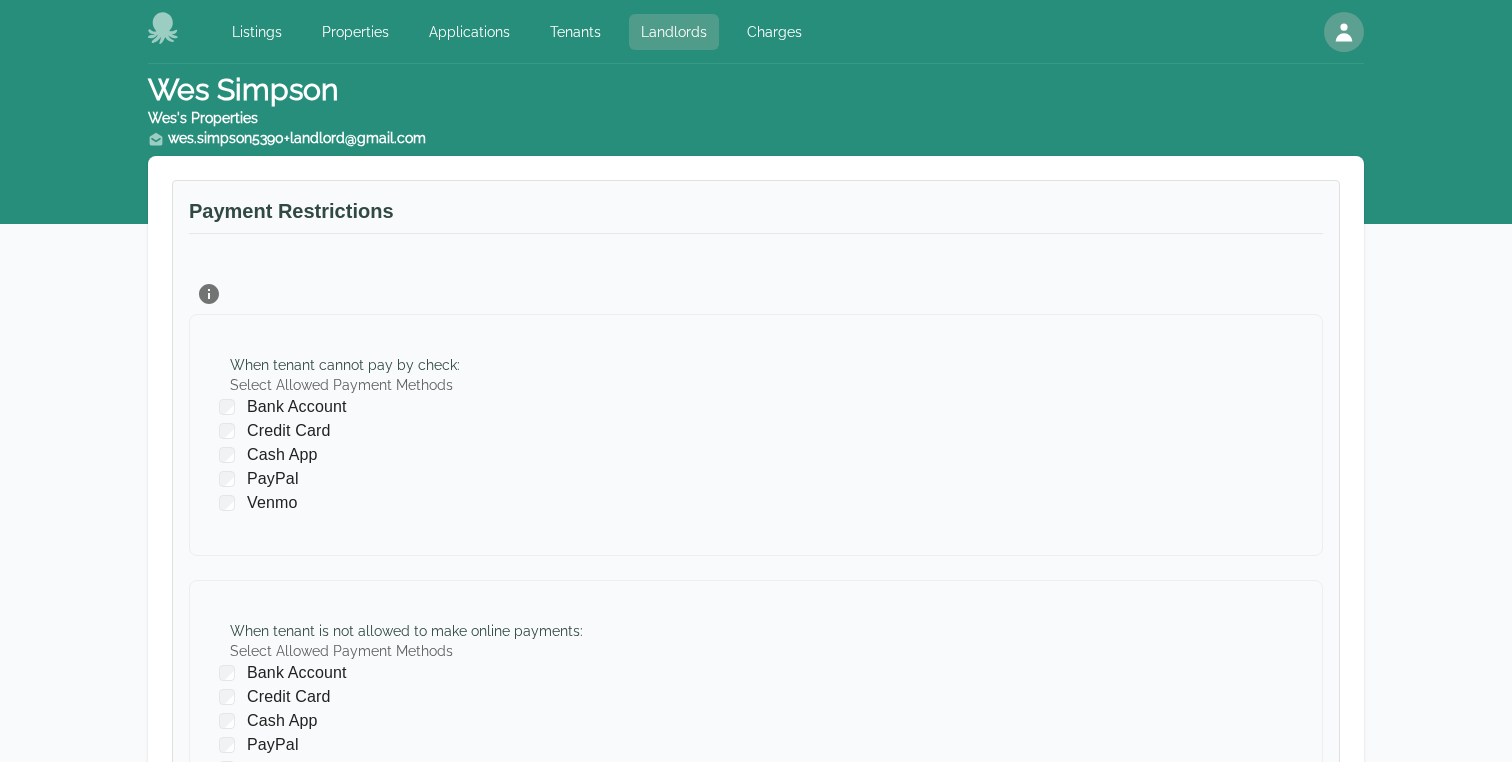 click on "Landlords" at bounding box center (674, 32) 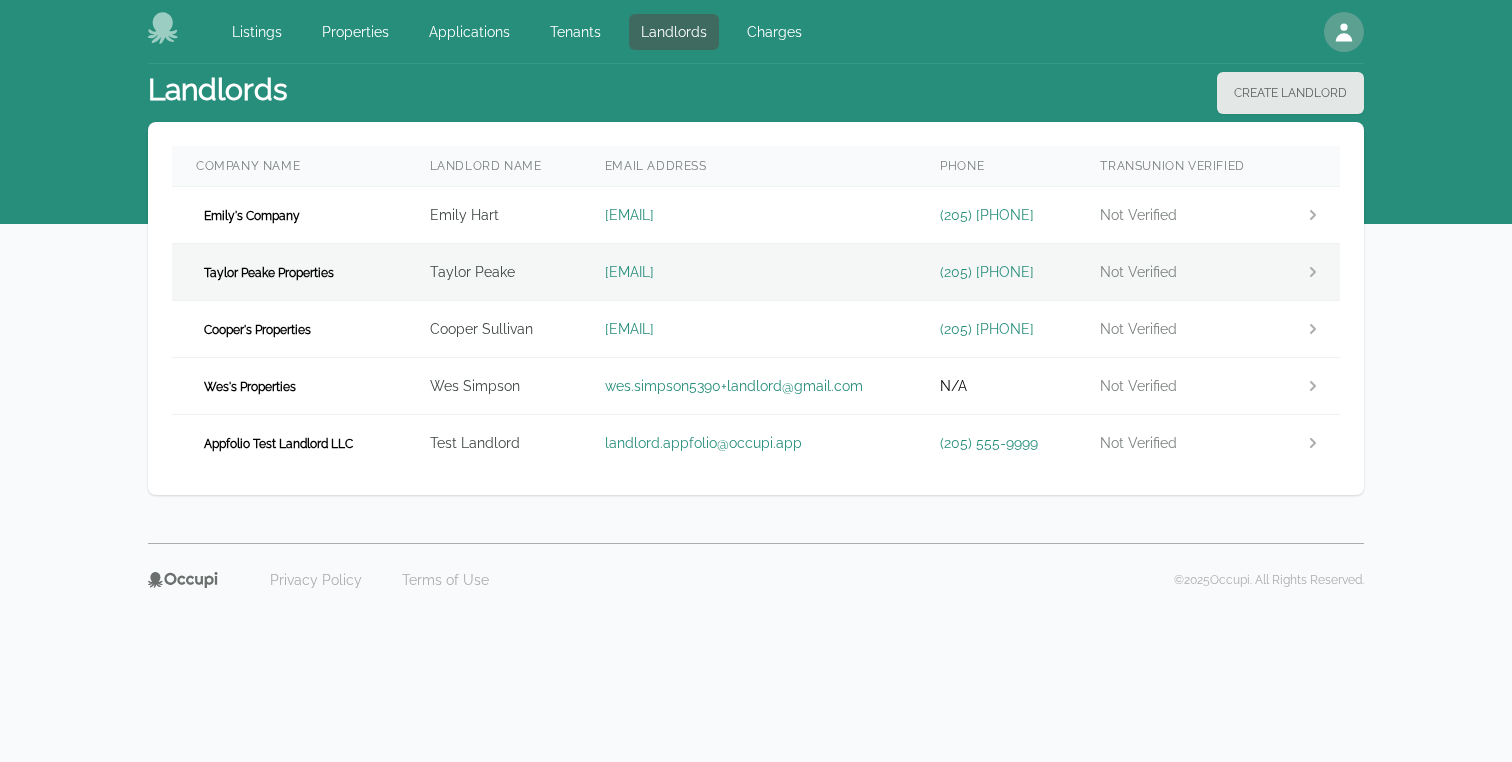 click on "Taylor Peake Properties" at bounding box center (269, 273) 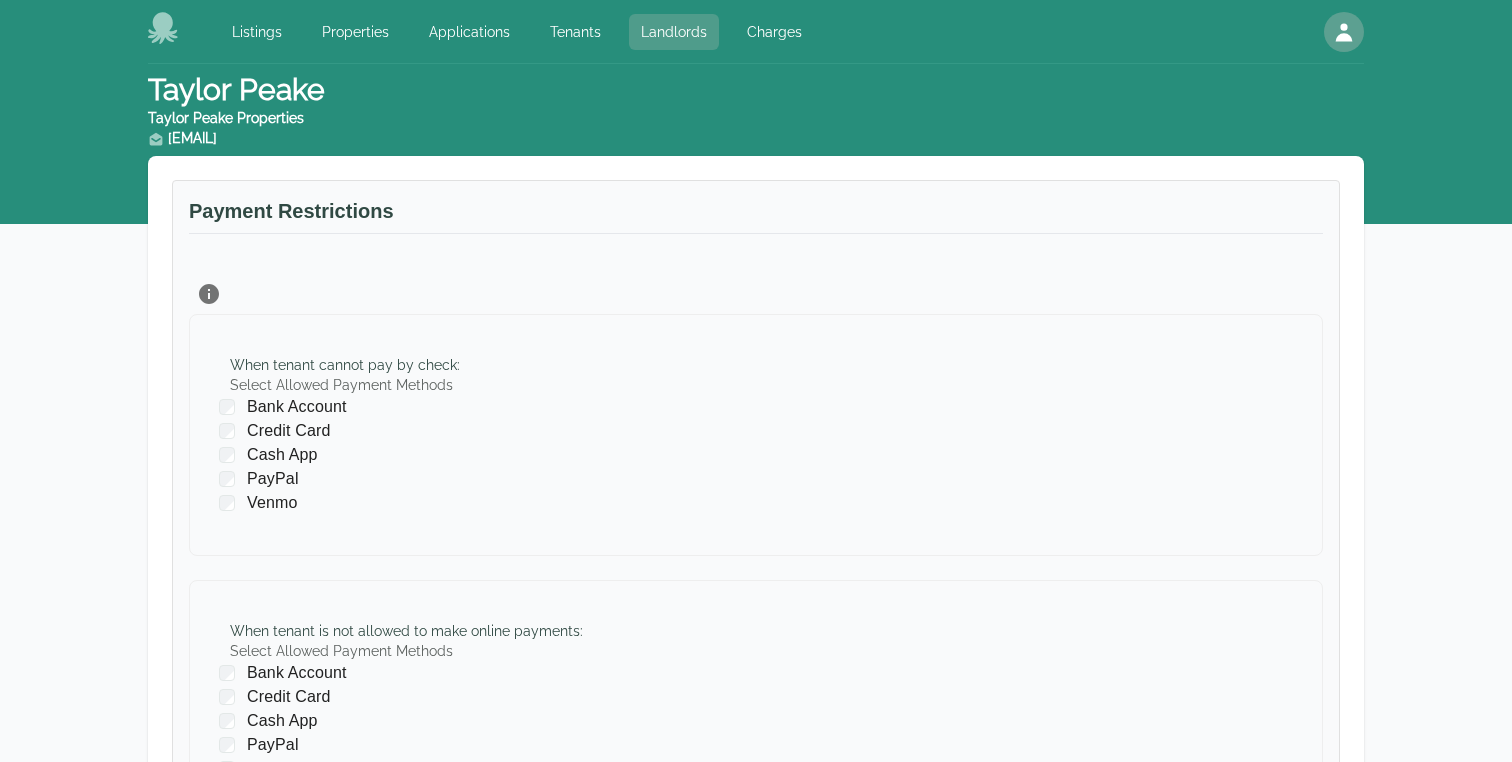 click on "Landlords" at bounding box center [674, 32] 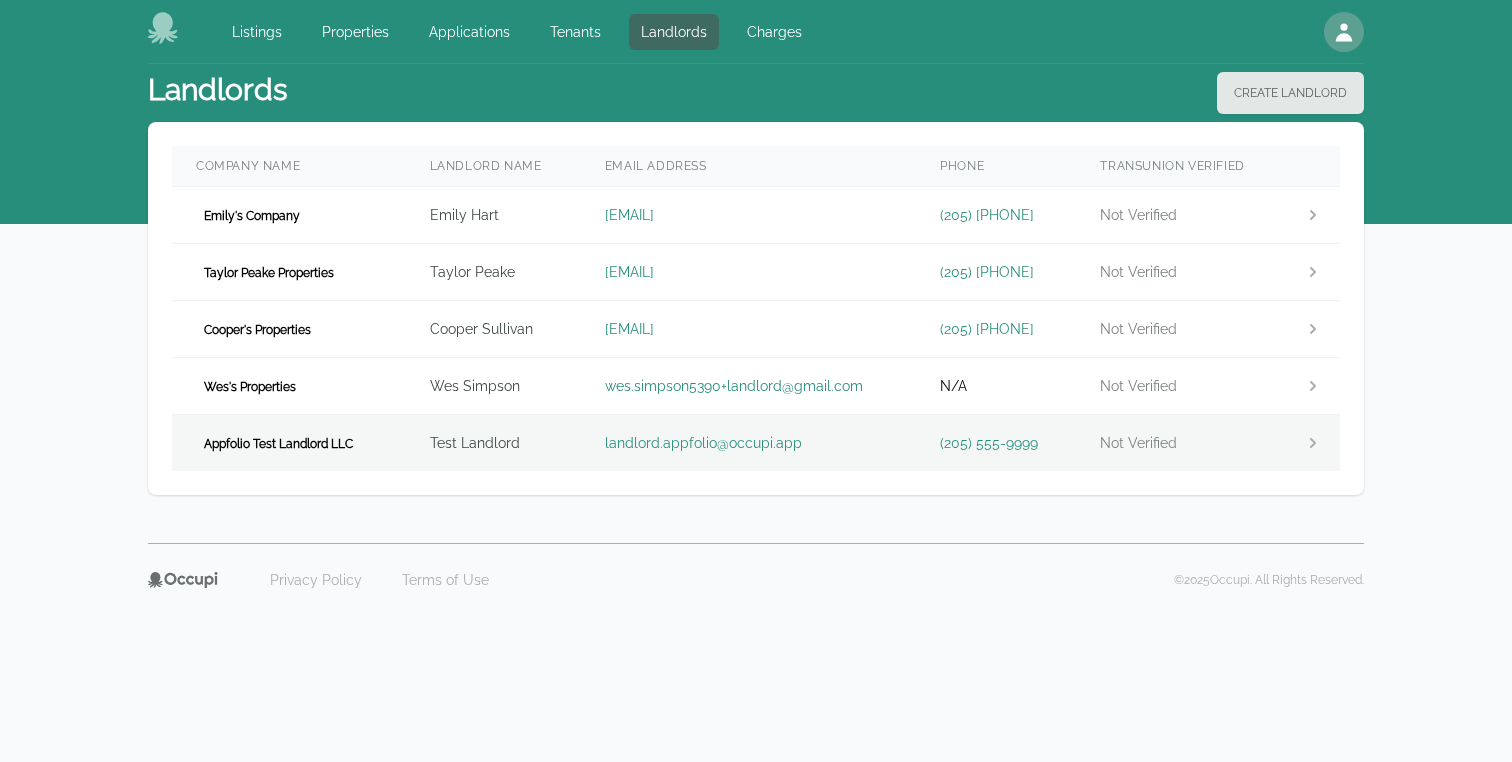 click on "Appfolio Test Landlord LLC" at bounding box center (289, 443) 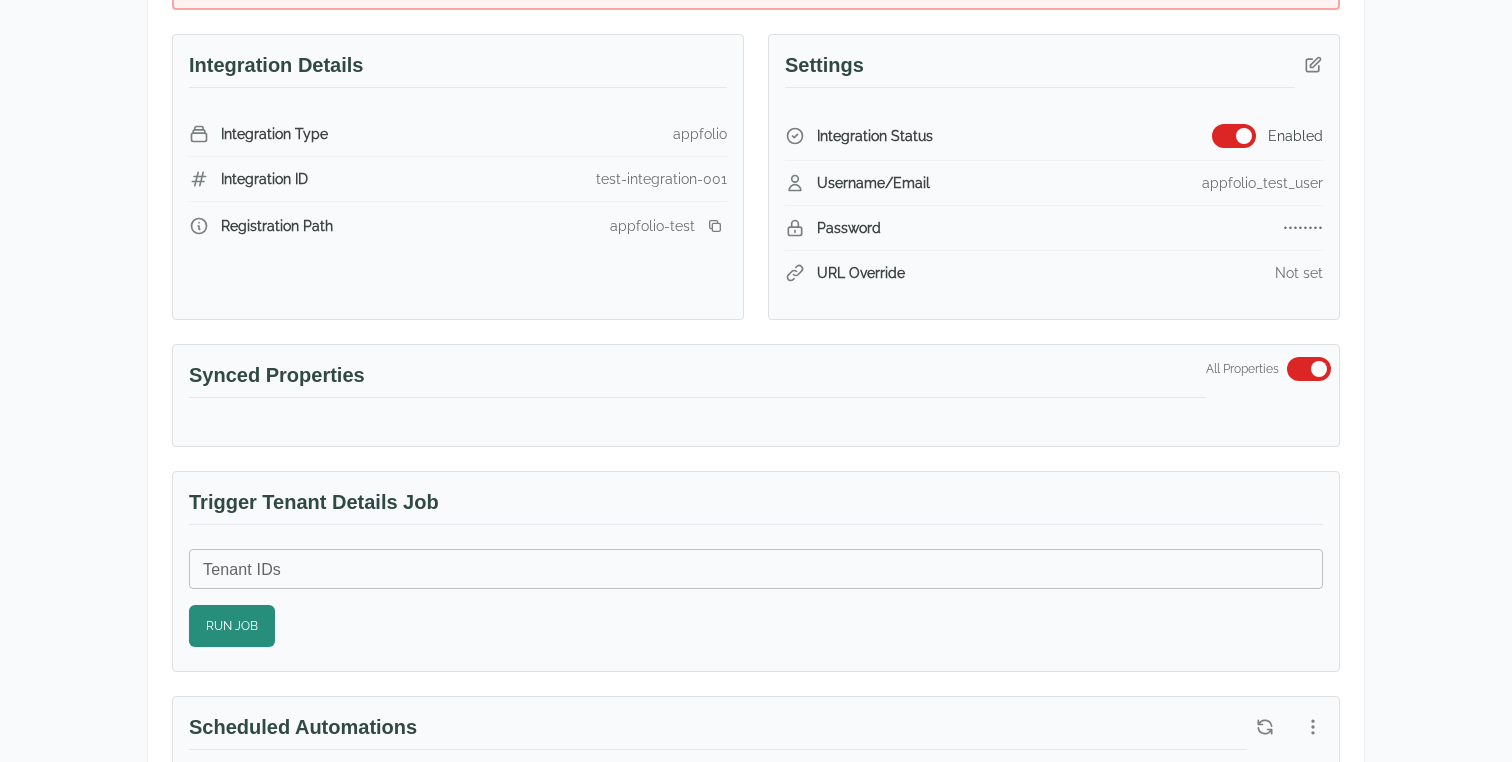 scroll, scrollTop: 797, scrollLeft: 0, axis: vertical 